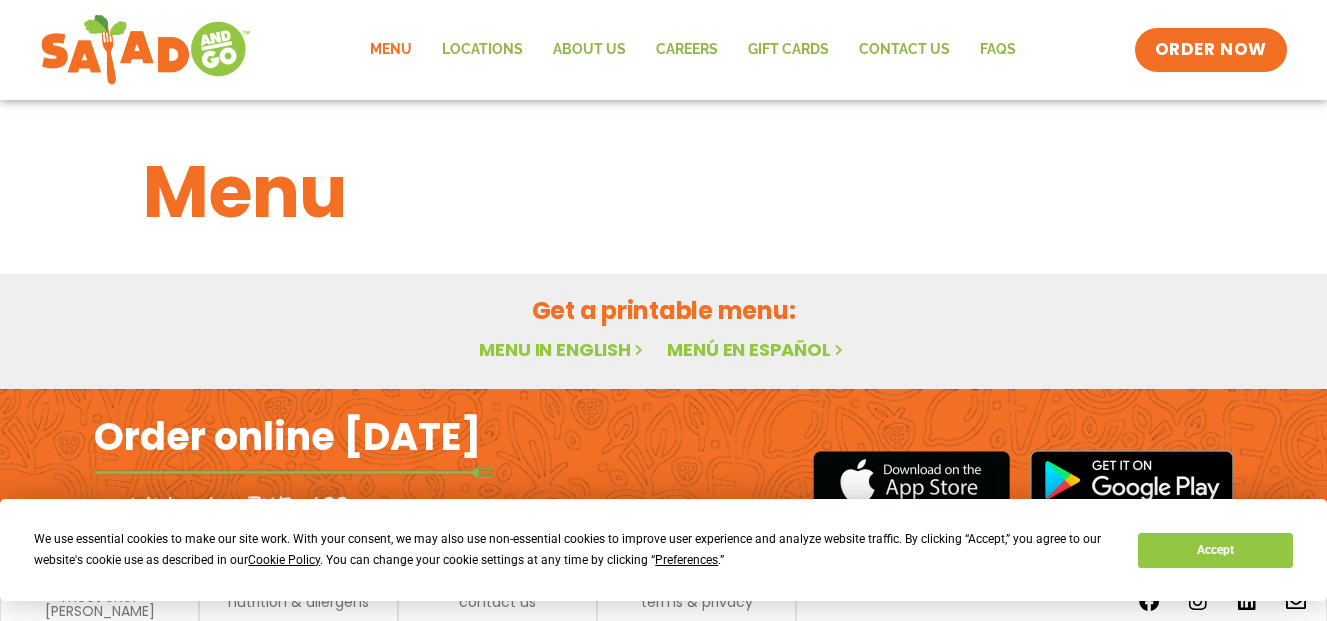 scroll, scrollTop: 0, scrollLeft: 0, axis: both 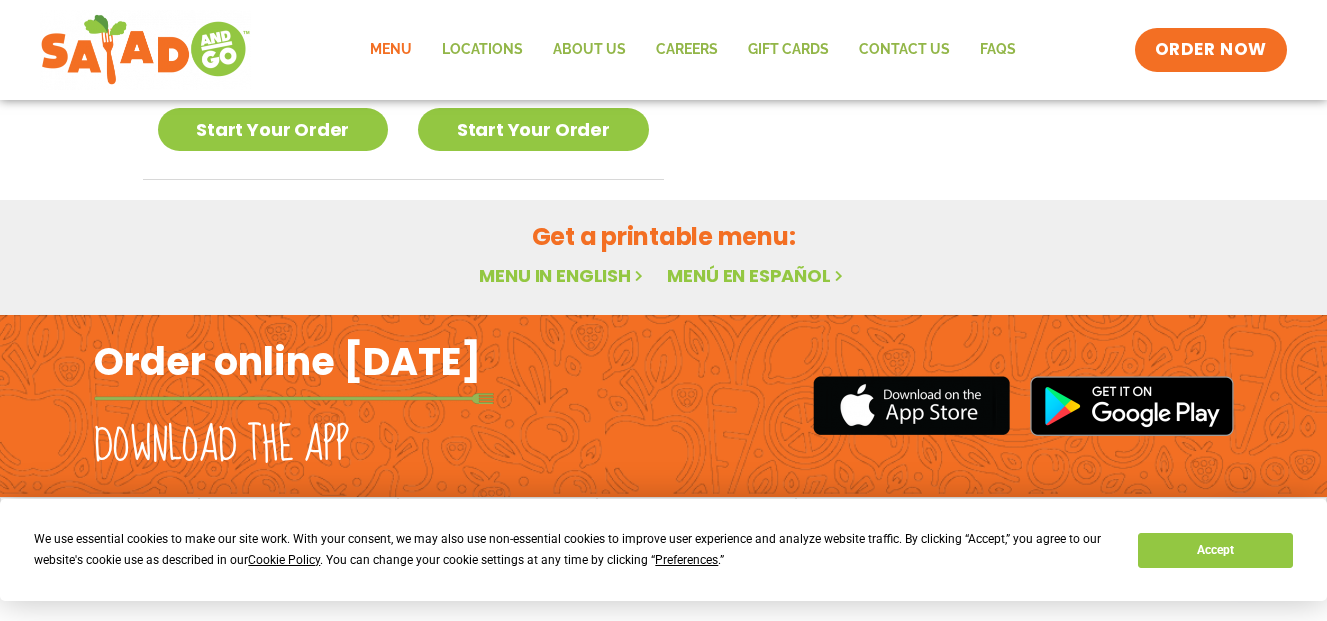 click on "Menu in English" at bounding box center (563, 275) 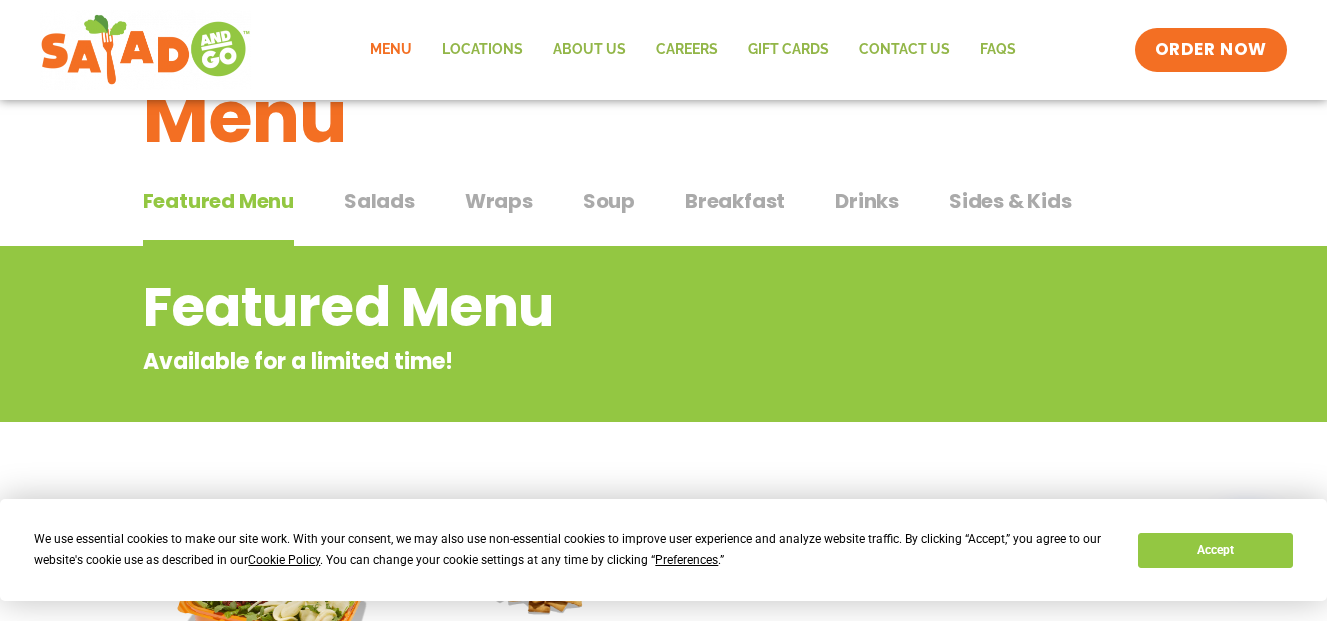 scroll, scrollTop: 64, scrollLeft: 0, axis: vertical 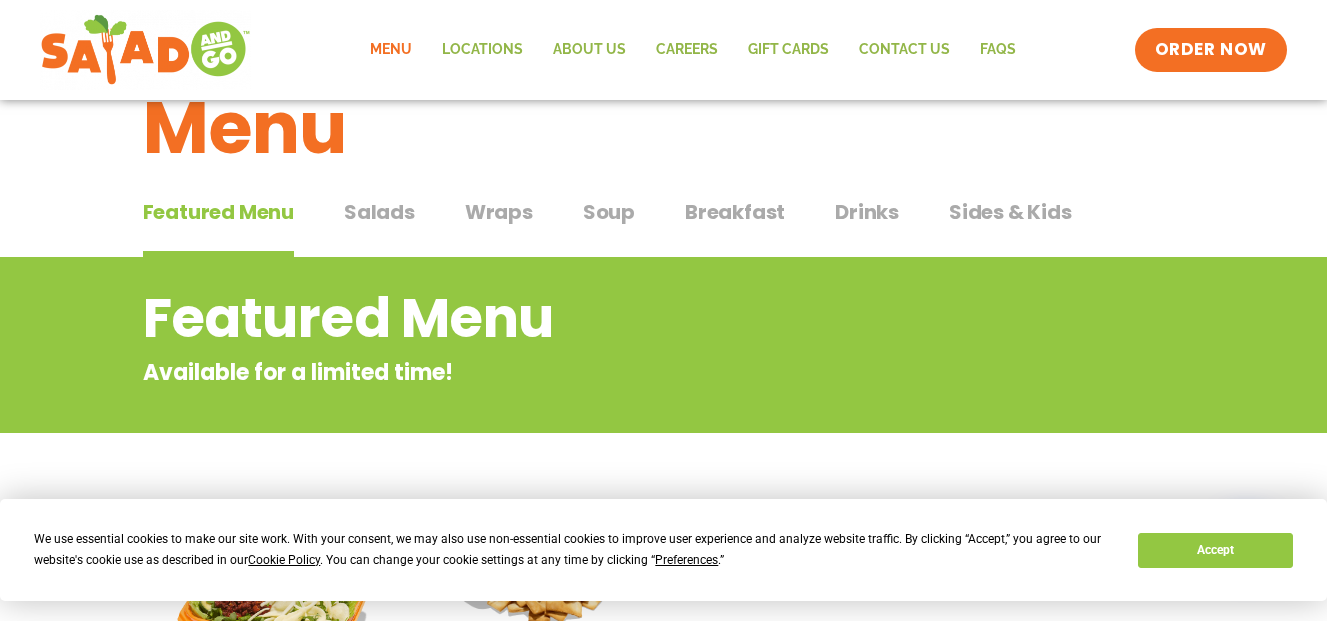 click on "Salads" at bounding box center [379, 212] 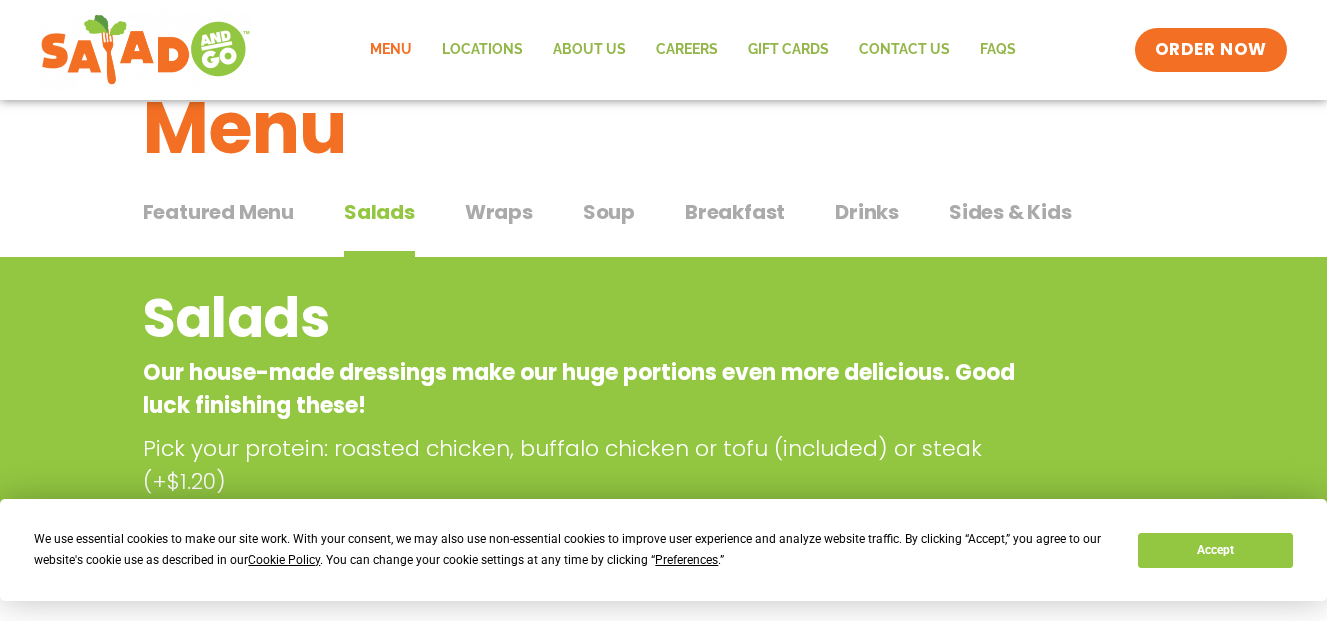 type 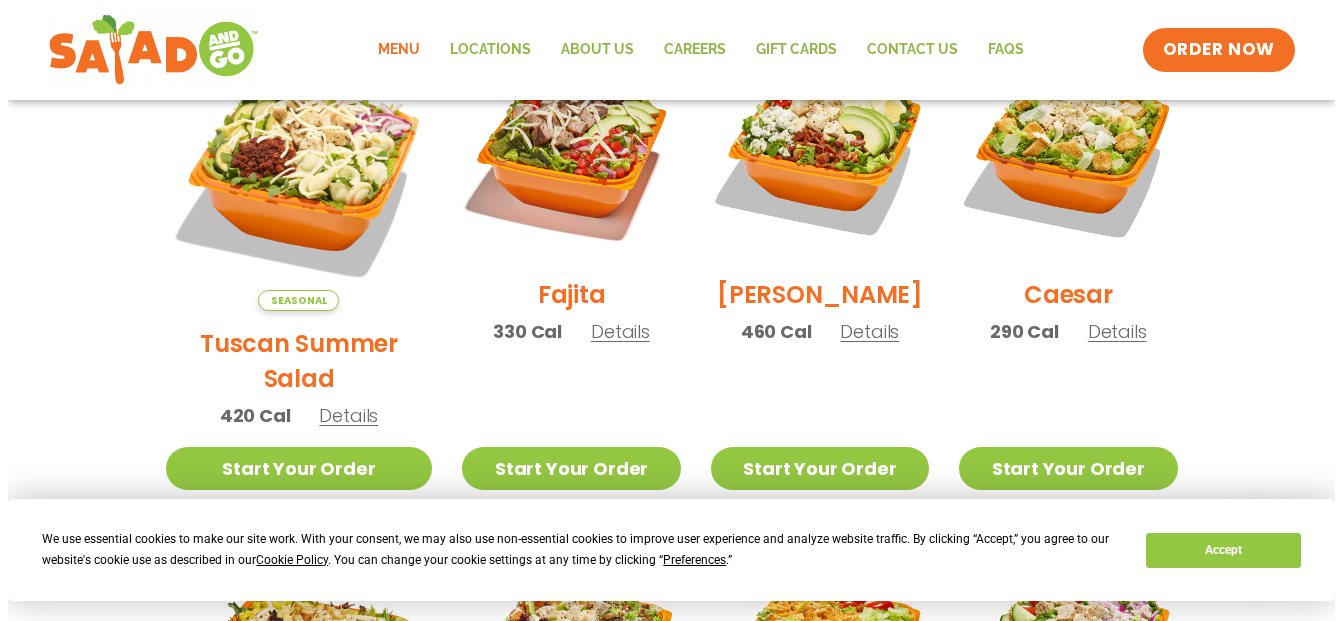 scroll, scrollTop: 664, scrollLeft: 0, axis: vertical 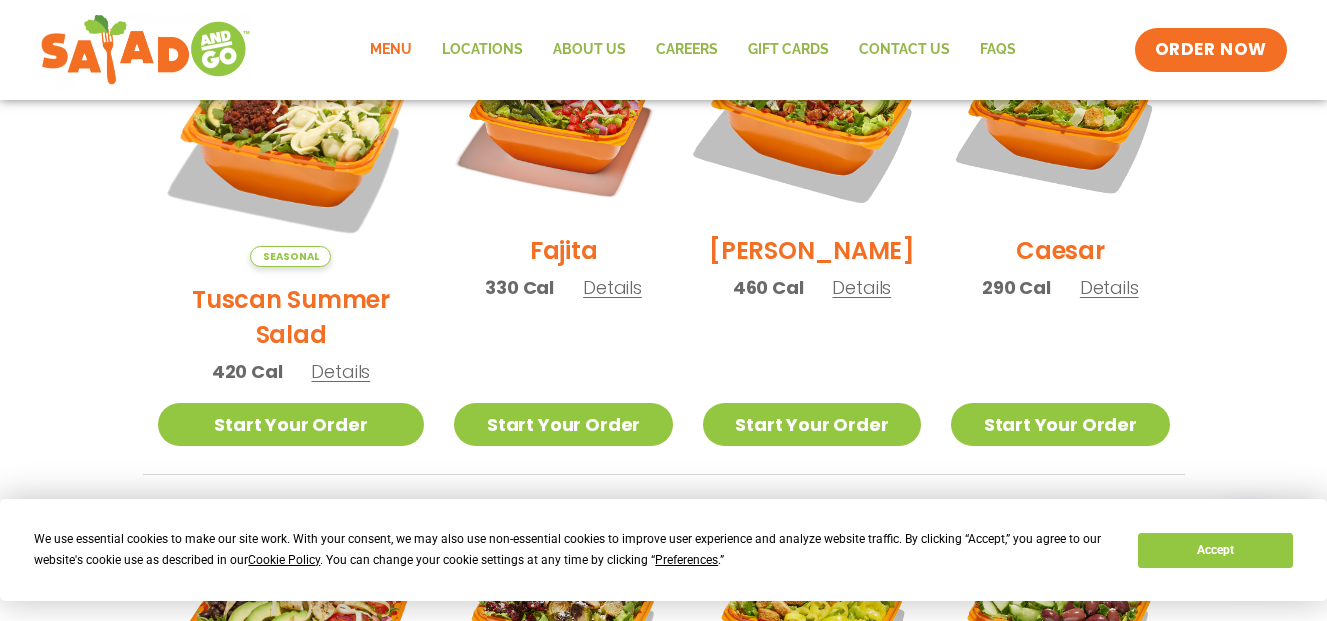 click at bounding box center [812, 109] 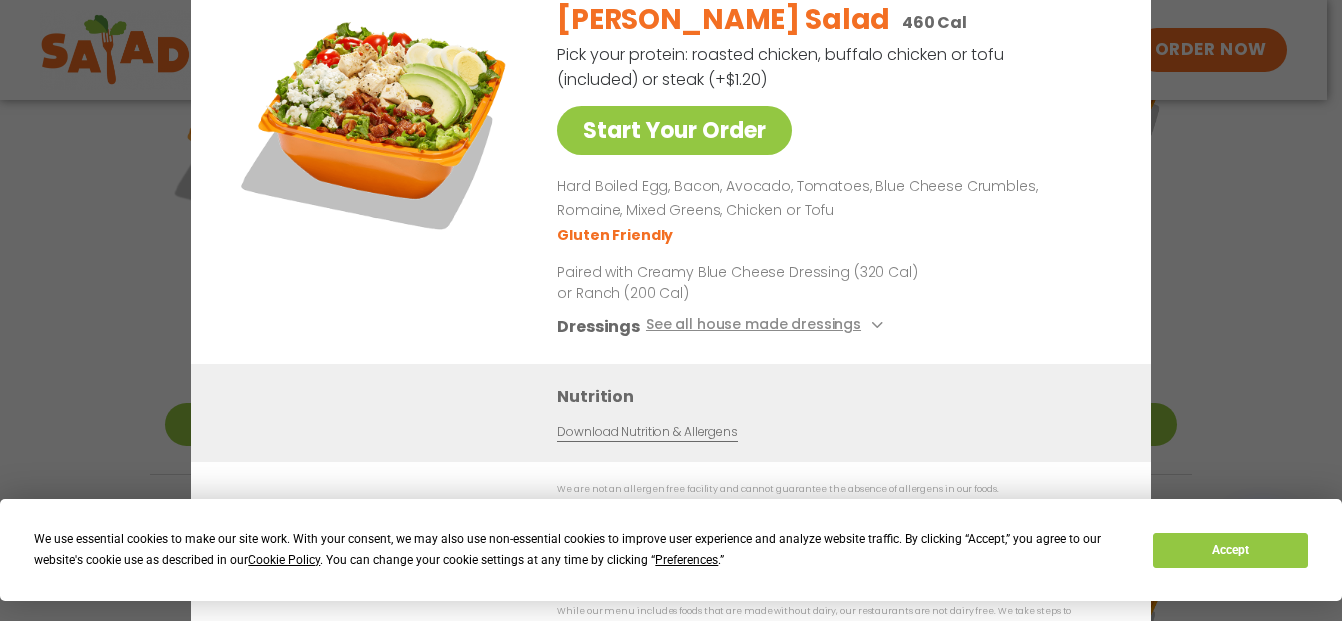 click on "Dressings   See all house made dressings" at bounding box center [830, 325] 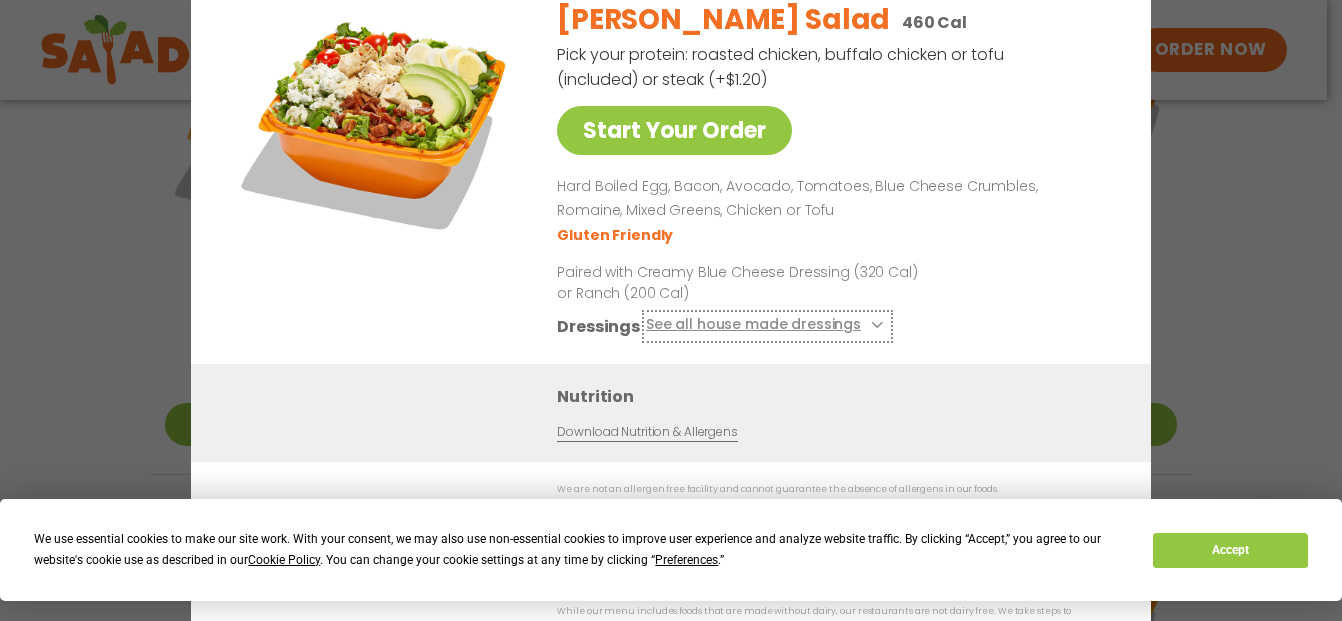 click on "See all house made dressings" at bounding box center (767, 325) 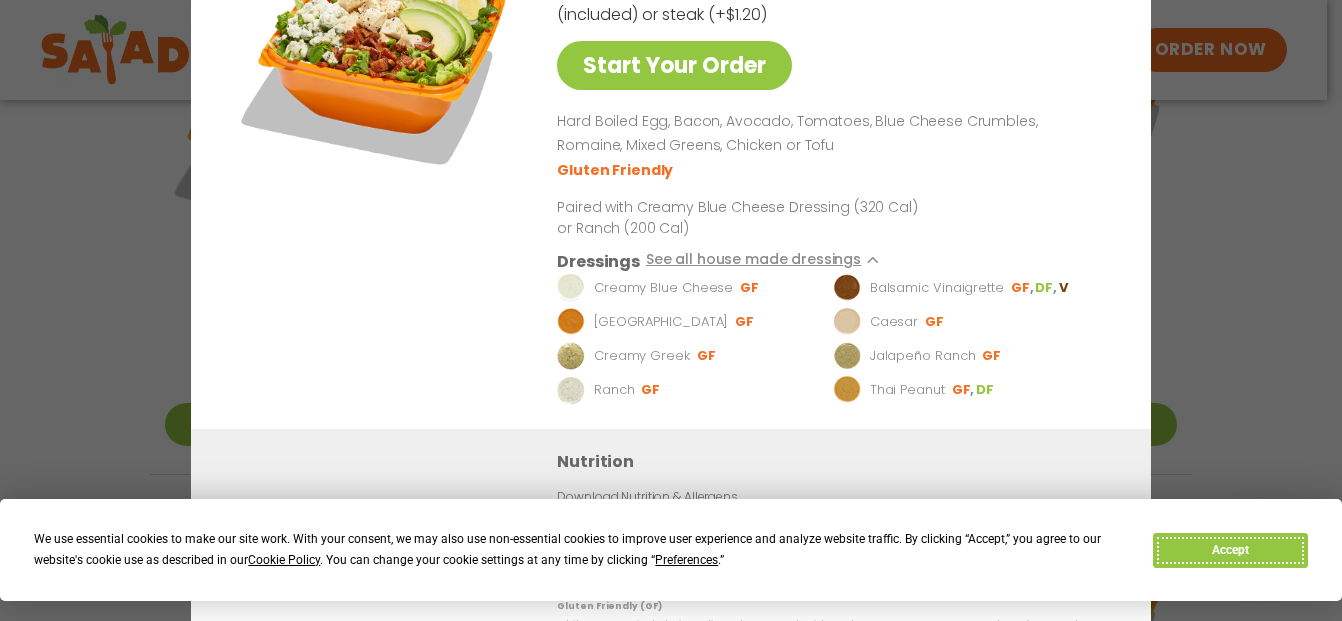 click on "Accept" at bounding box center [1230, 550] 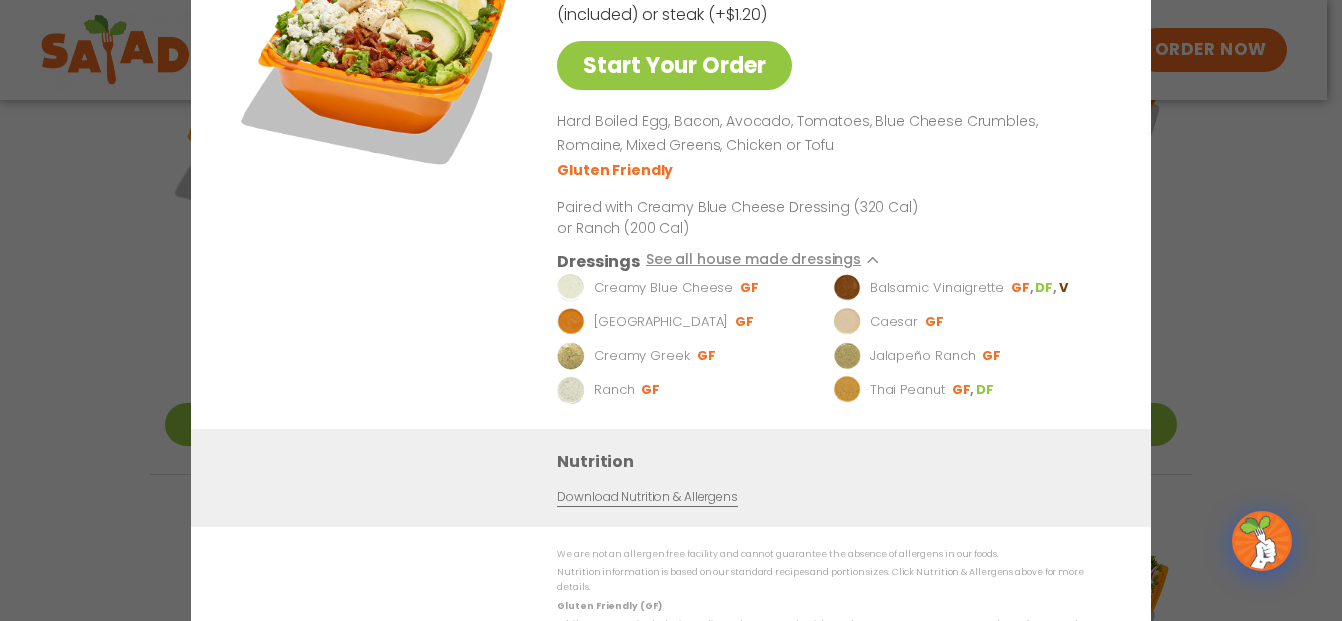 click on "Start Your Order [PERSON_NAME] Salad  460 Cal  Pick your protein: roasted chicken, buffalo chicken or tofu (included) or steak (+$1.20)   Start Your Order Hard Boiled Egg, Bacon, Avocado, Tomatoes, Blue Cheese Crumbles, Romaine, Mixed Greens, Chicken or Tofu Gluten Friendly Paired with Creamy Blue Cheese Dressing (320 Cal) or Ranch (200 Cal) Dressings   See all house made dressings    Creamy Blue Cheese GF   Balsamic Vinaigrette GF DF V   BBQ Ranch [PERSON_NAME] GF   Creamy Greek GF   Jalapeño Ranch GF   Ranch GF   Thai Peanut GF DF Nutrition   Download Nutrition & Allergens We are not an allergen free facility and cannot guarantee the absence of allergens in our foods. Nutrition information is based on our standard recipes and portion sizes. Click Nutrition & Allergens above for more details. Gluten Friendly (GF) Dairy Friendly (DF)" at bounding box center (671, 310) 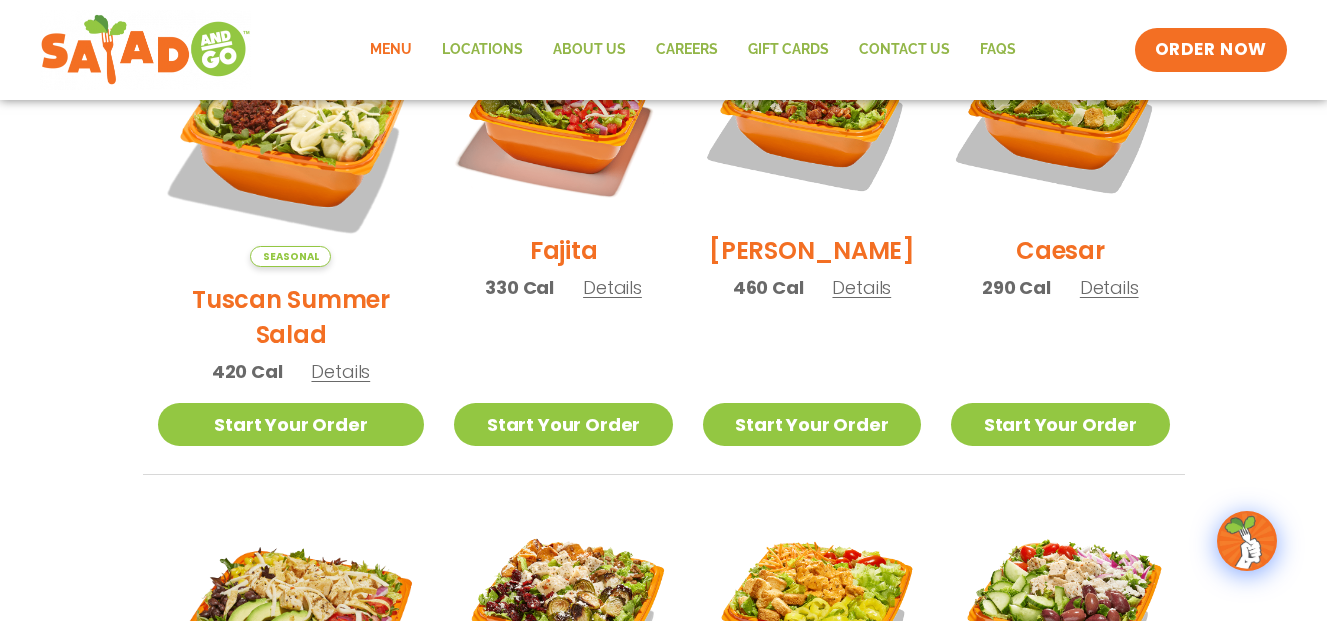 click on "[PERSON_NAME]" at bounding box center [812, 250] 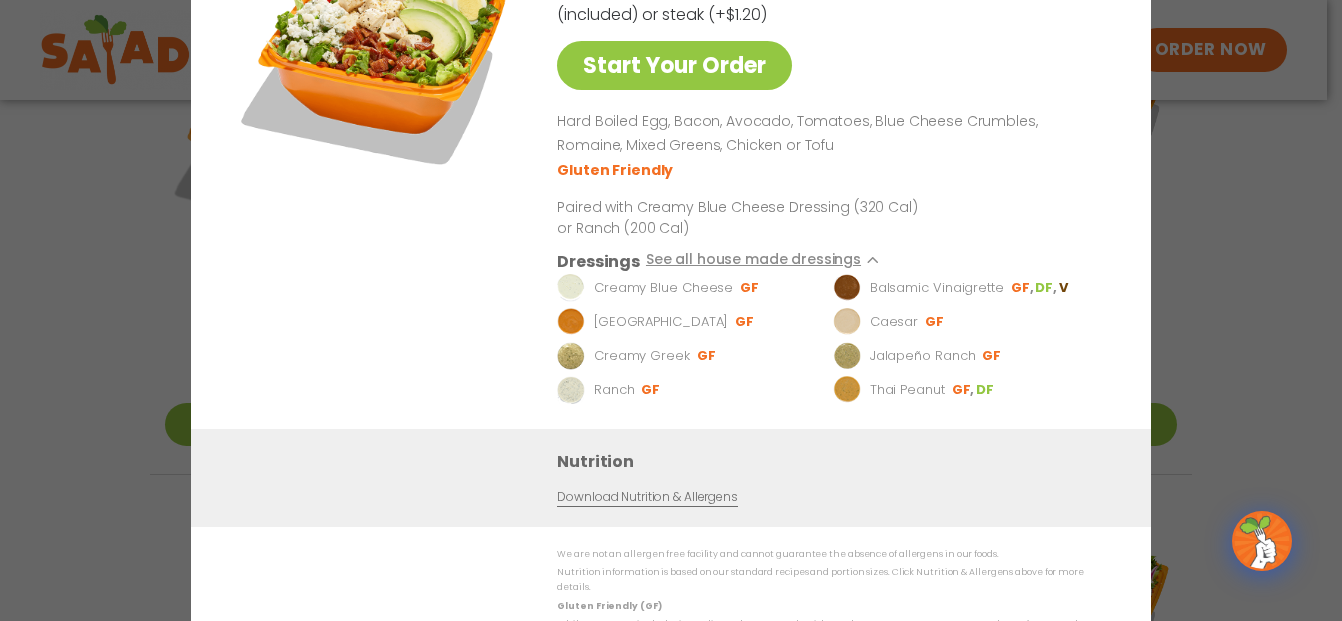 click on "Creamy Blue Cheese GF   Balsamic Vinaigrette GF DF V   BBQ Ranch [PERSON_NAME] GF   Creamy Greek GF   Jalapeño Ranch GF   Ranch GF   Thai Peanut GF DF" at bounding box center [830, 338] 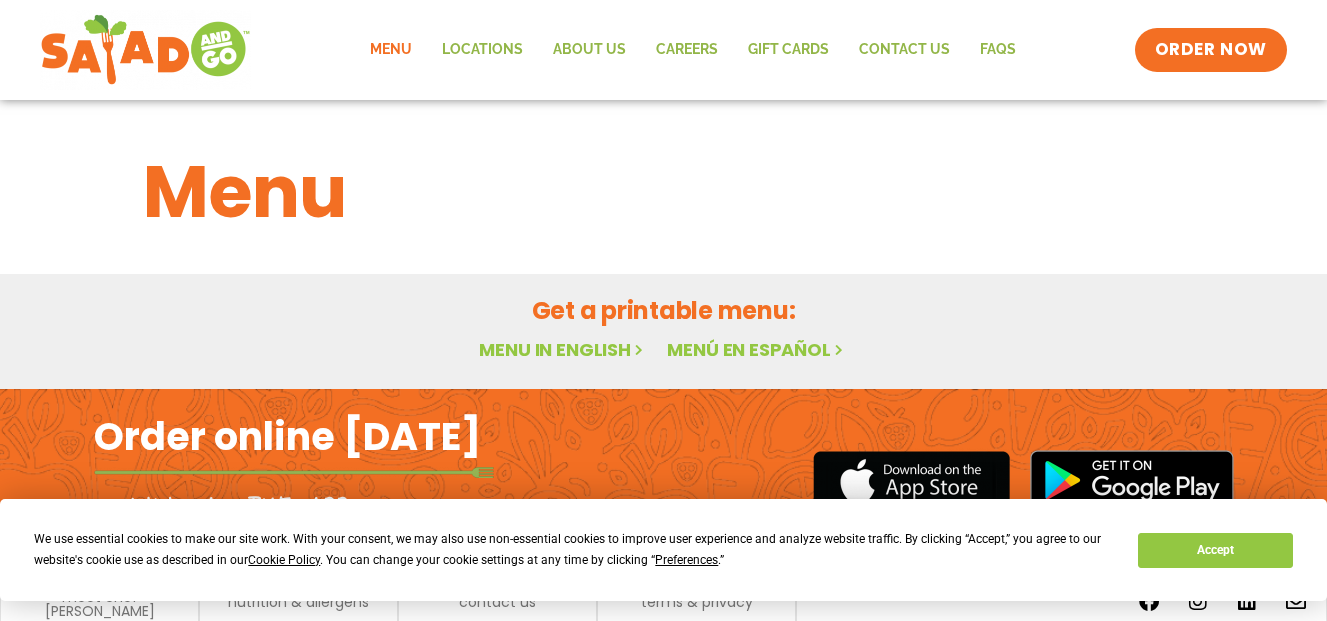 scroll, scrollTop: 0, scrollLeft: 0, axis: both 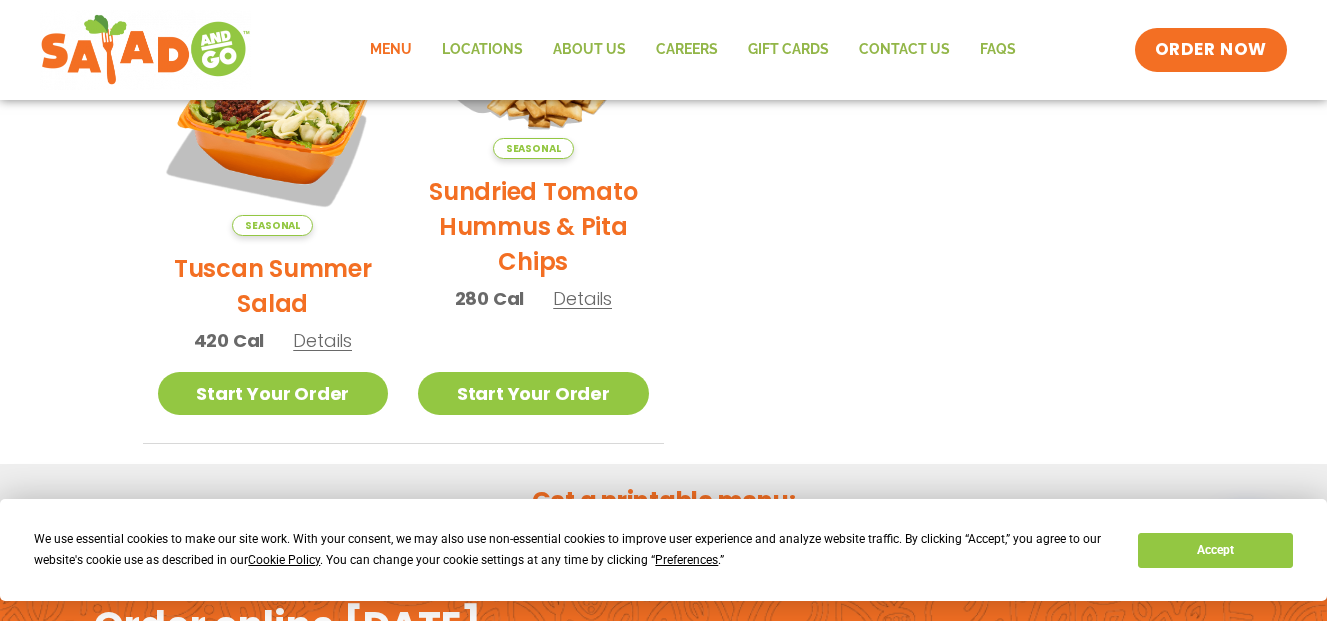 click on "Tuscan Summer Salad" at bounding box center [273, 286] 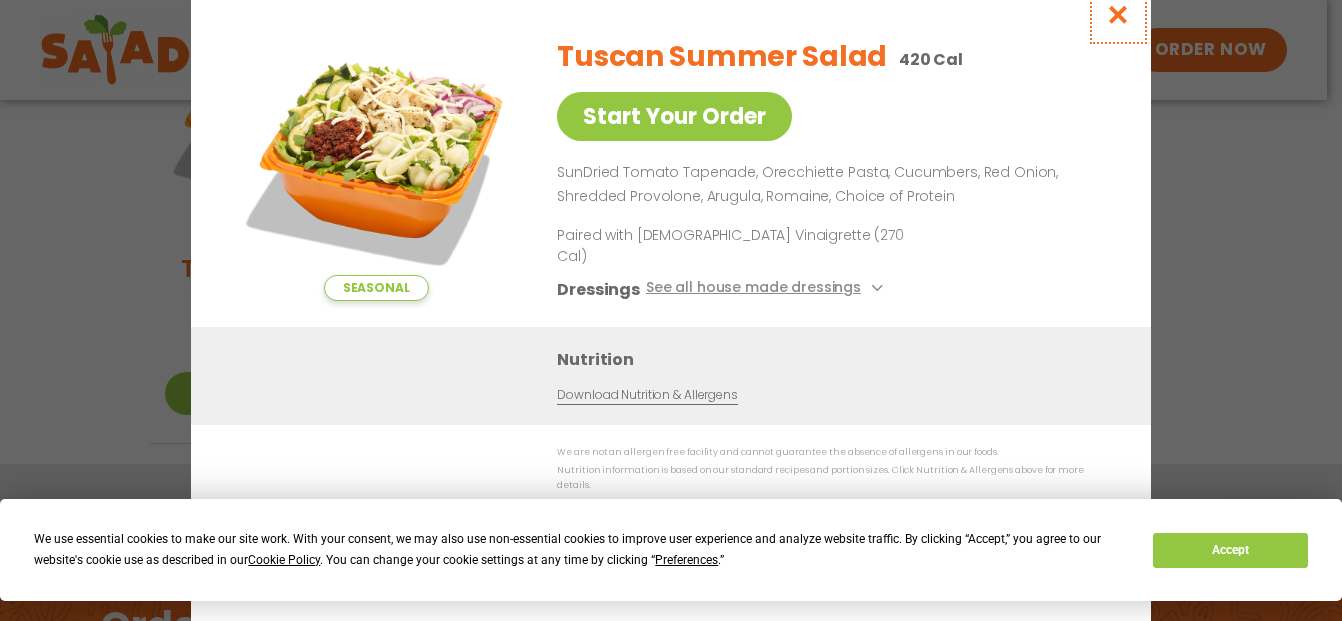 click at bounding box center (1118, 14) 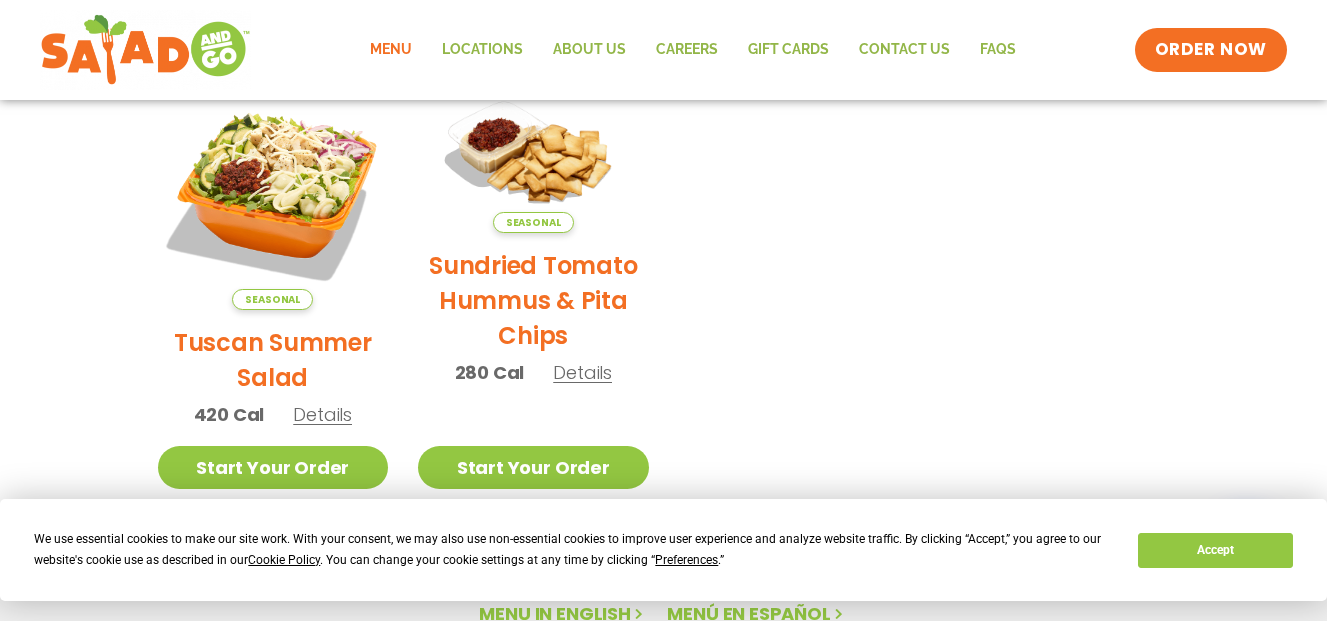scroll, scrollTop: 383, scrollLeft: 0, axis: vertical 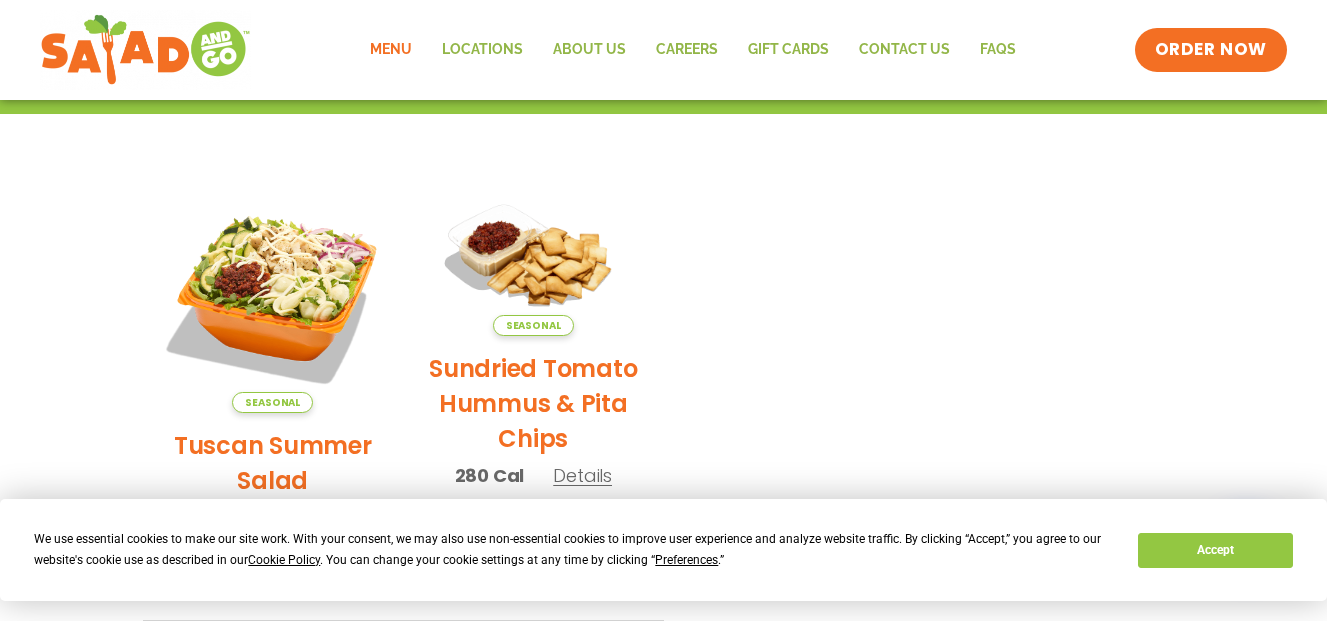 click on "Sundried Tomato Hummus & Pita Chips" at bounding box center (533, 403) 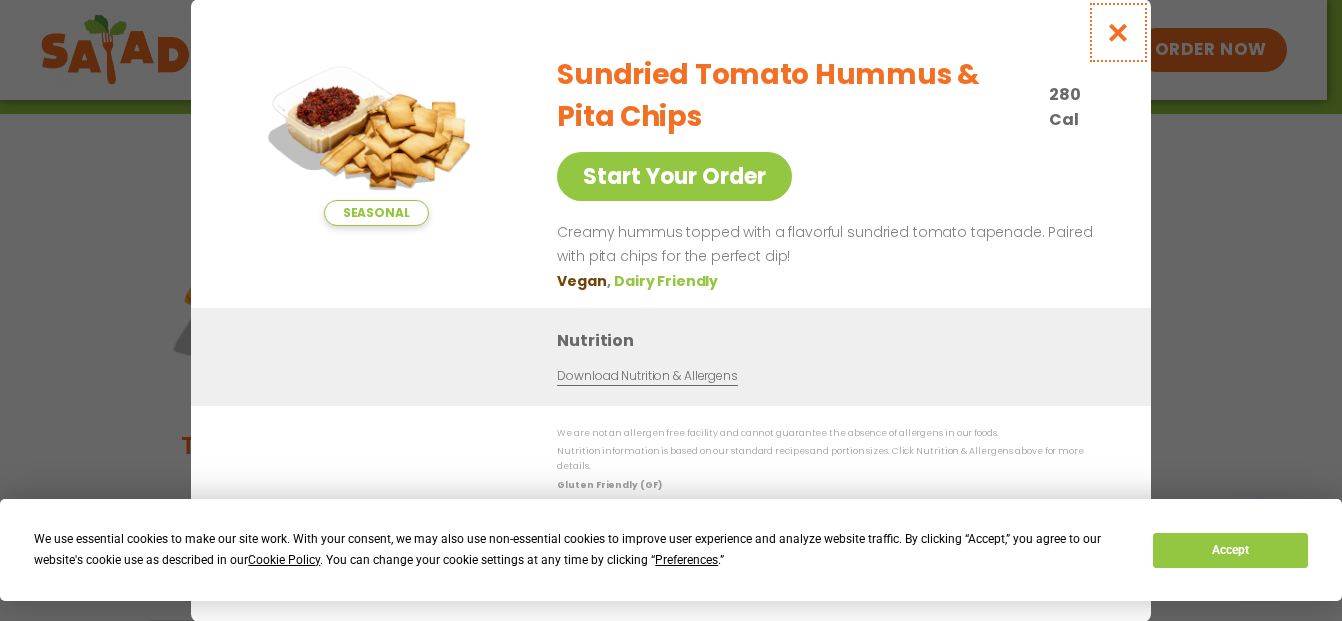 click at bounding box center (1118, 32) 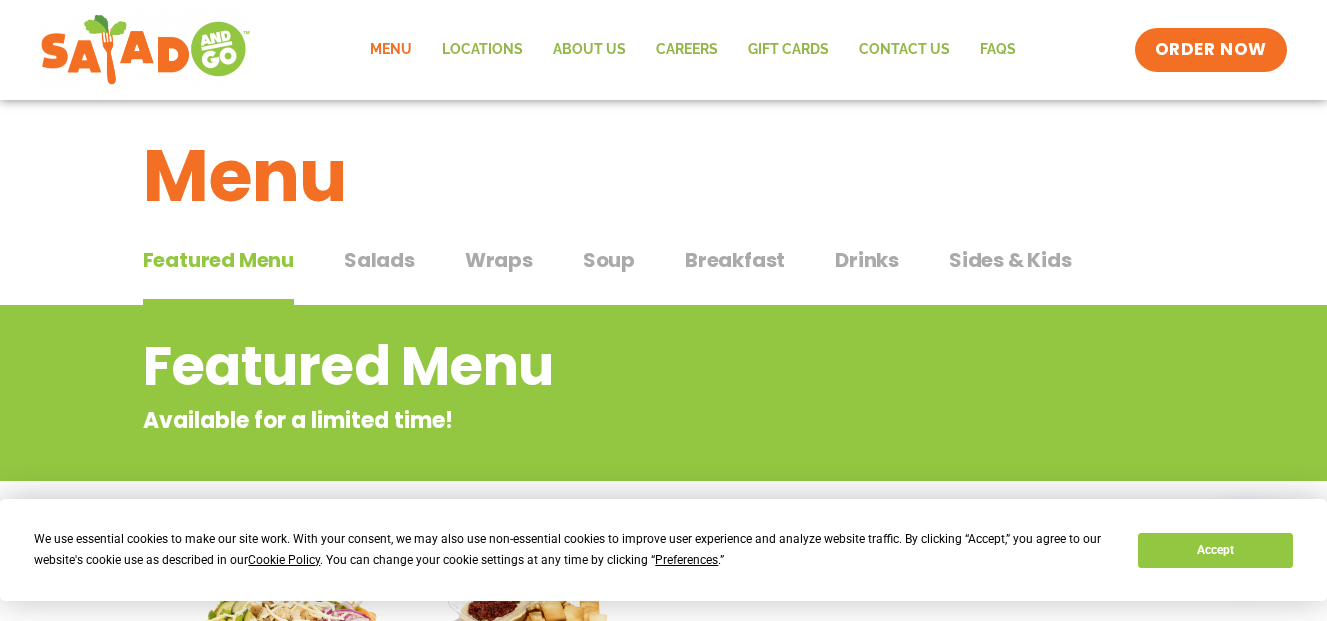 scroll, scrollTop: 0, scrollLeft: 0, axis: both 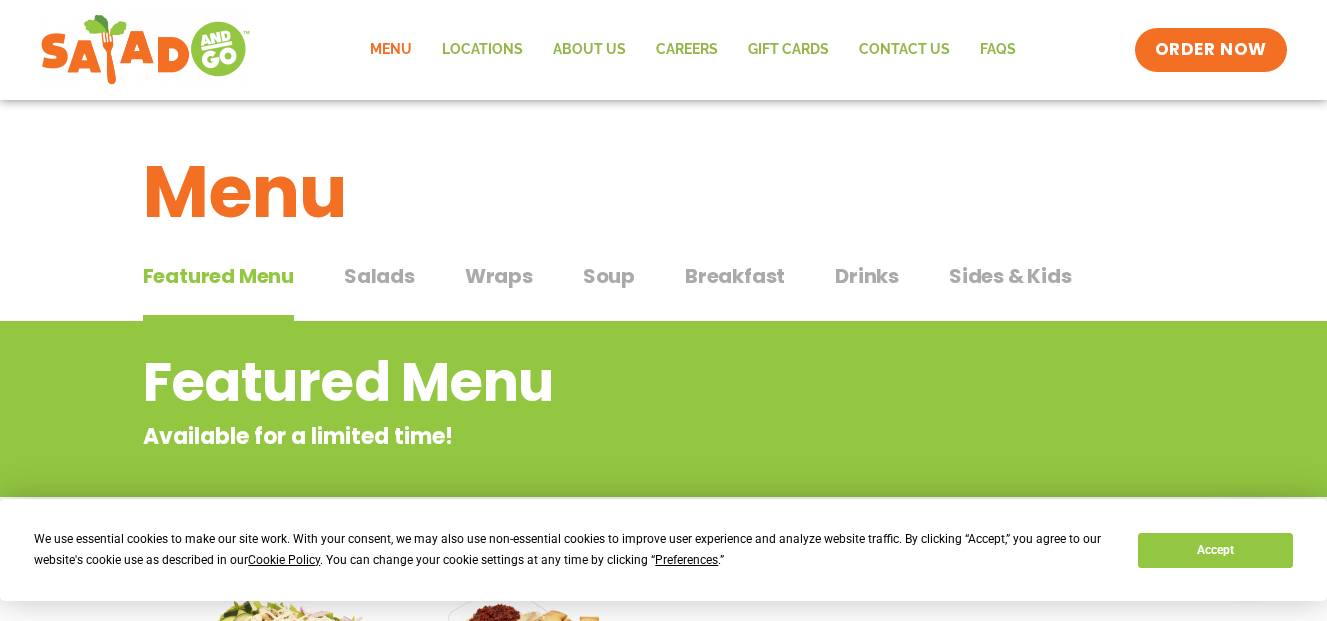 click on "Salads" at bounding box center [379, 276] 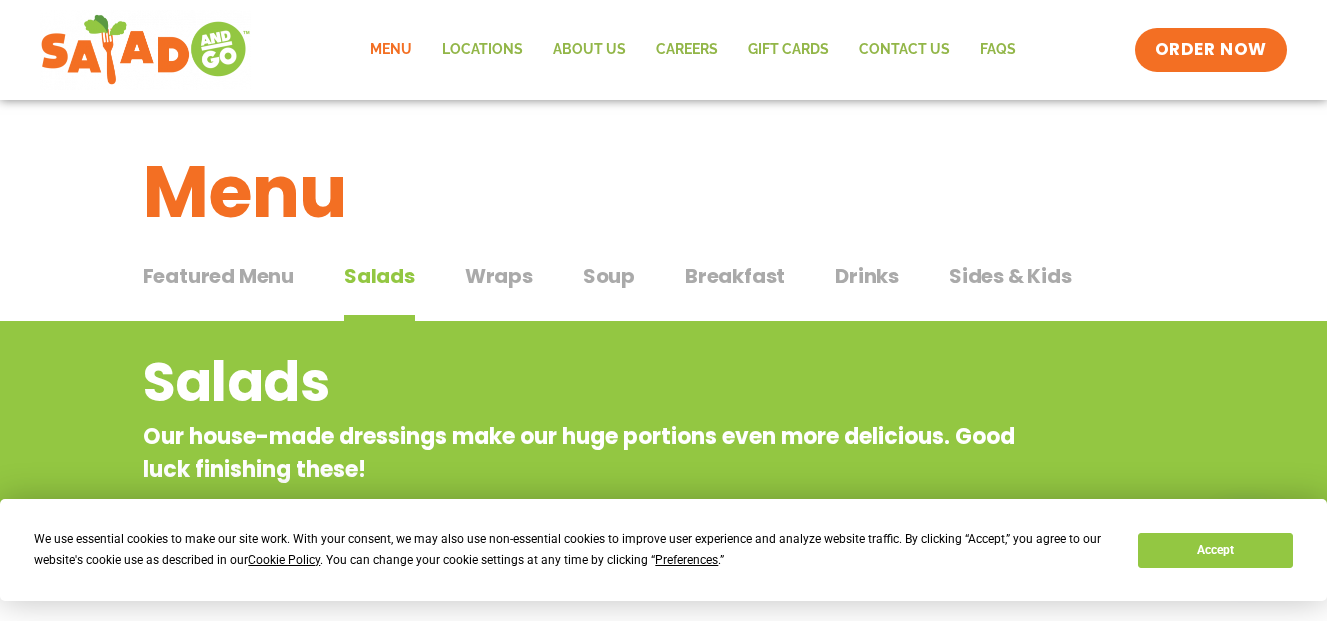 type 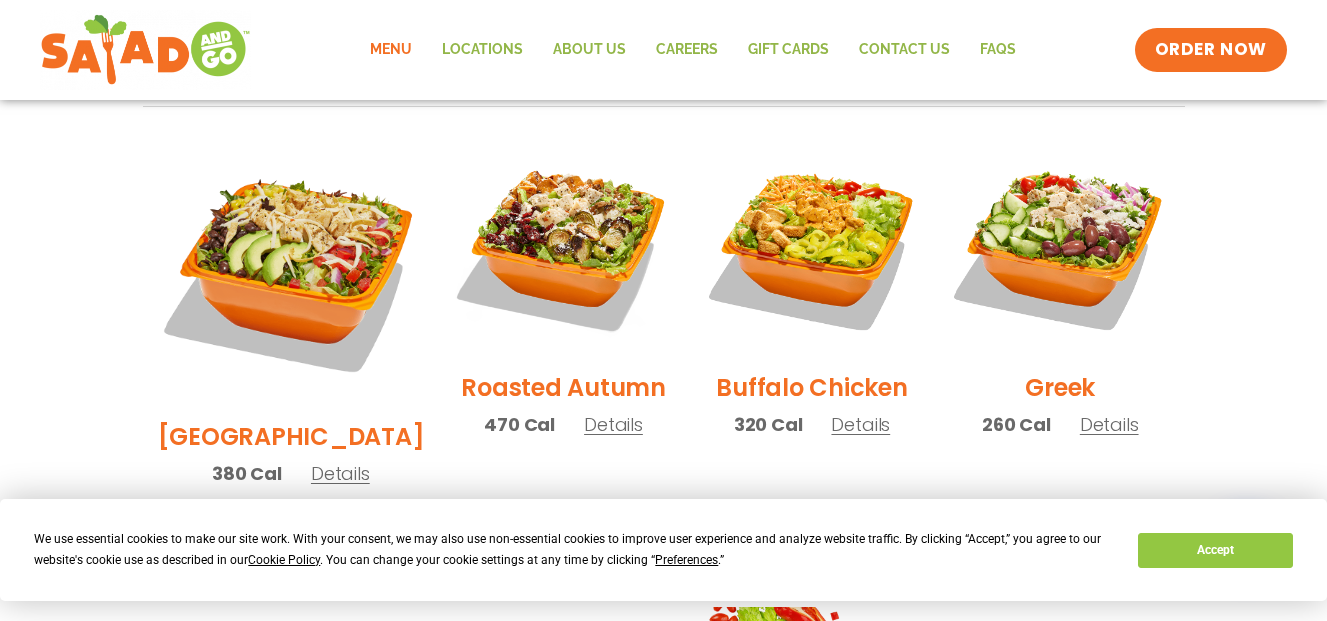scroll, scrollTop: 1030, scrollLeft: 0, axis: vertical 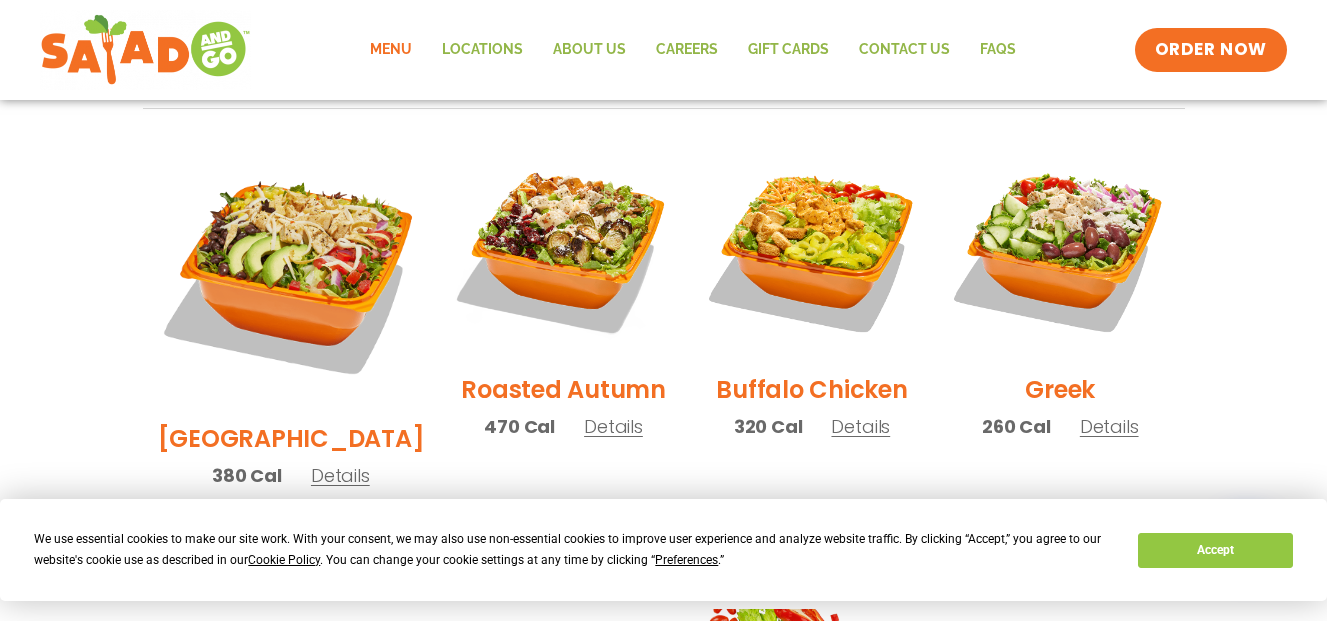 click on "Roasted Autumn" at bounding box center (563, 389) 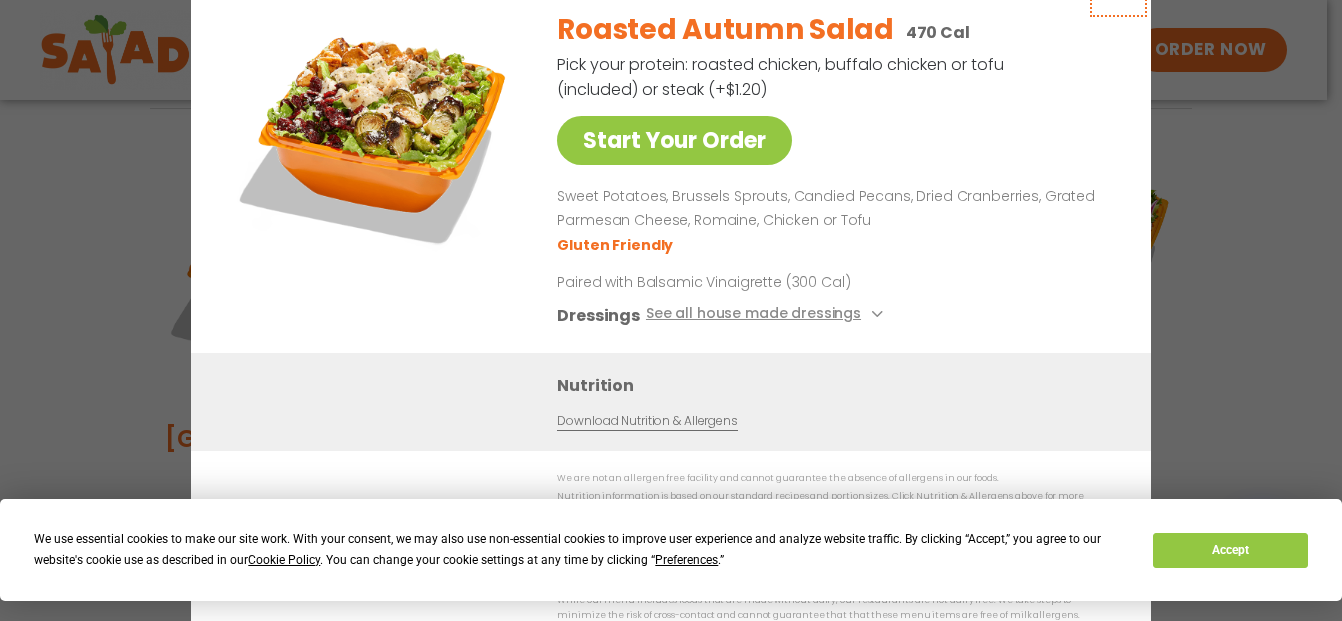 click at bounding box center (1118, -13) 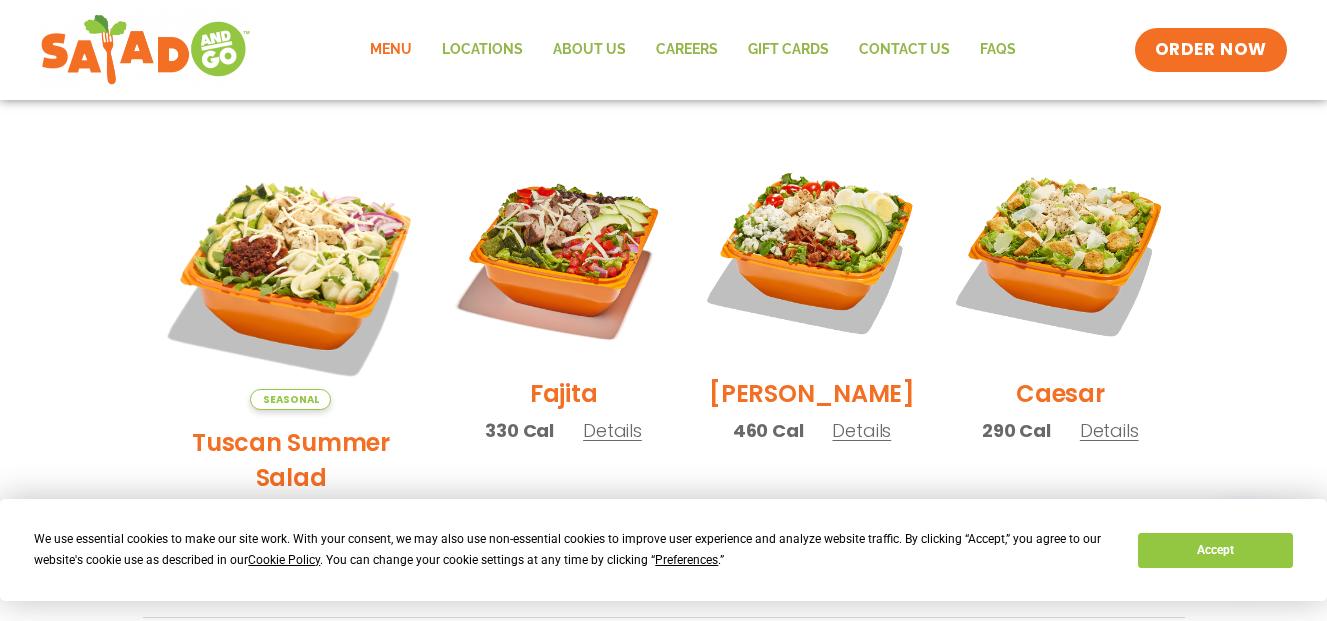 scroll, scrollTop: 550, scrollLeft: 0, axis: vertical 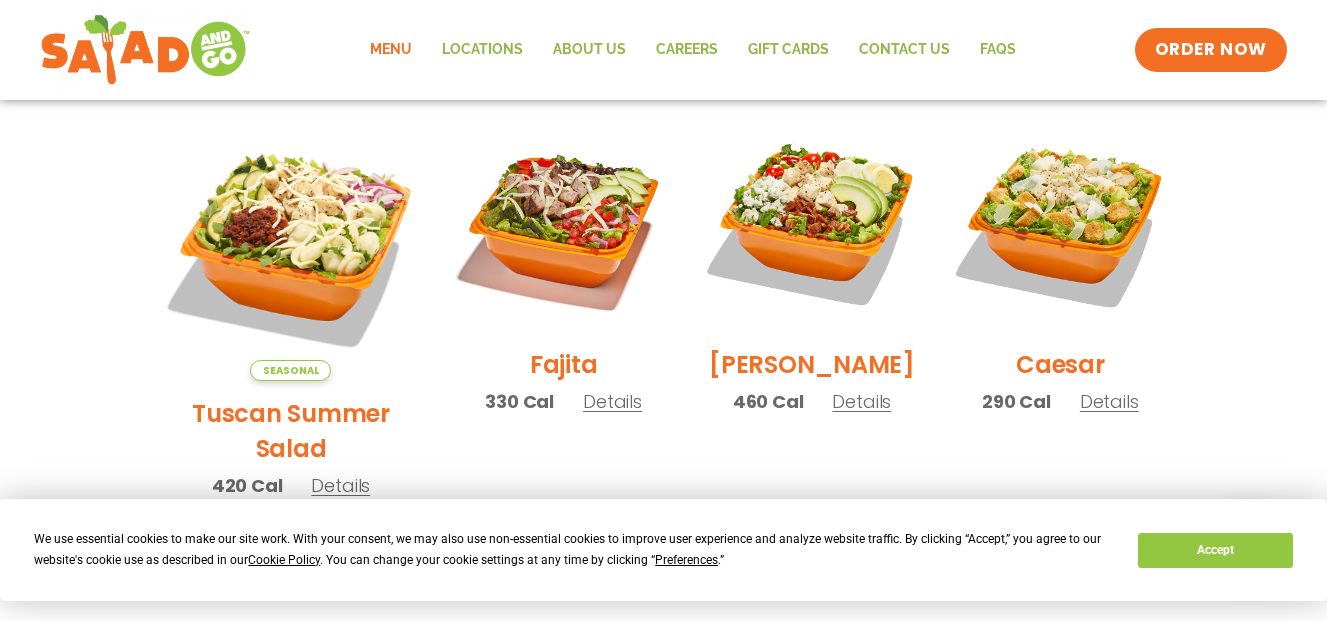 click on "Details" at bounding box center [1109, 401] 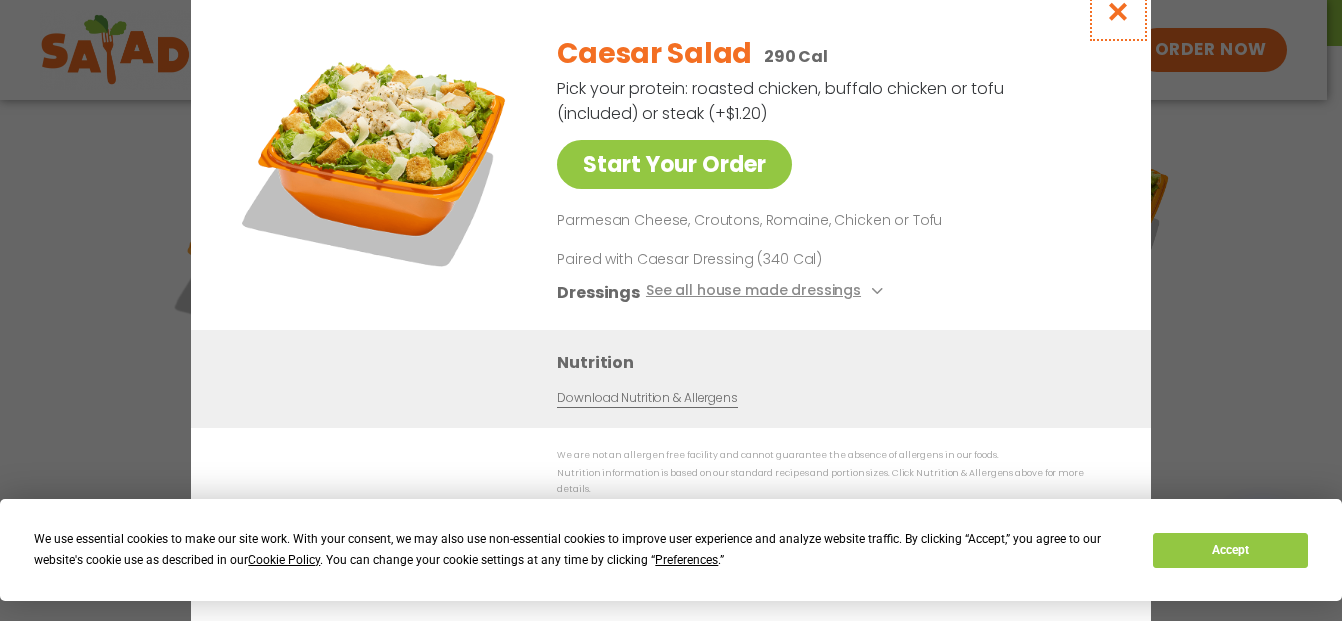 click at bounding box center [1118, 11] 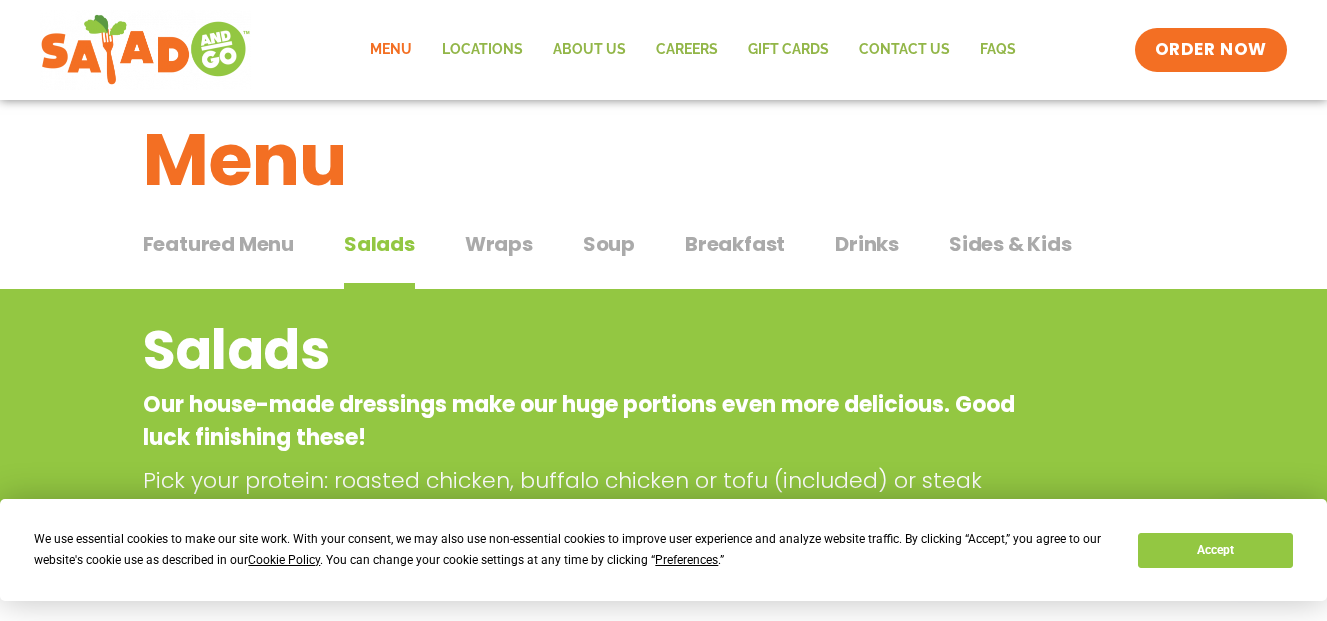 scroll, scrollTop: 30, scrollLeft: 0, axis: vertical 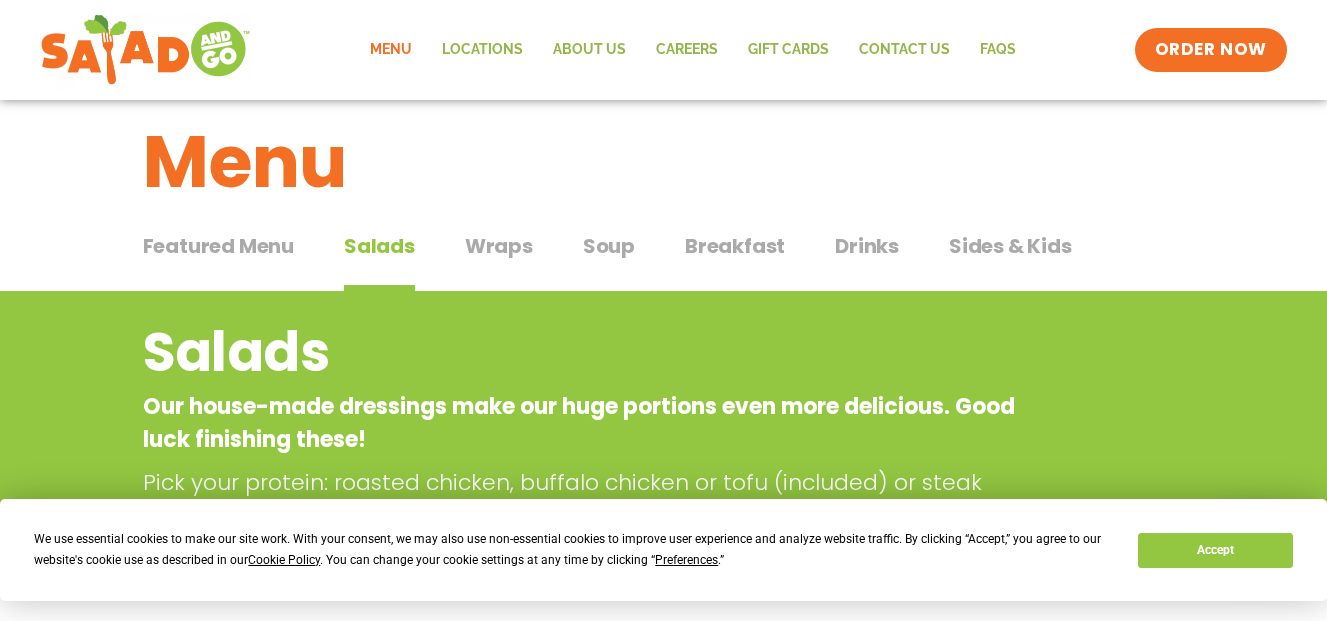 click on "Wraps" at bounding box center (499, 246) 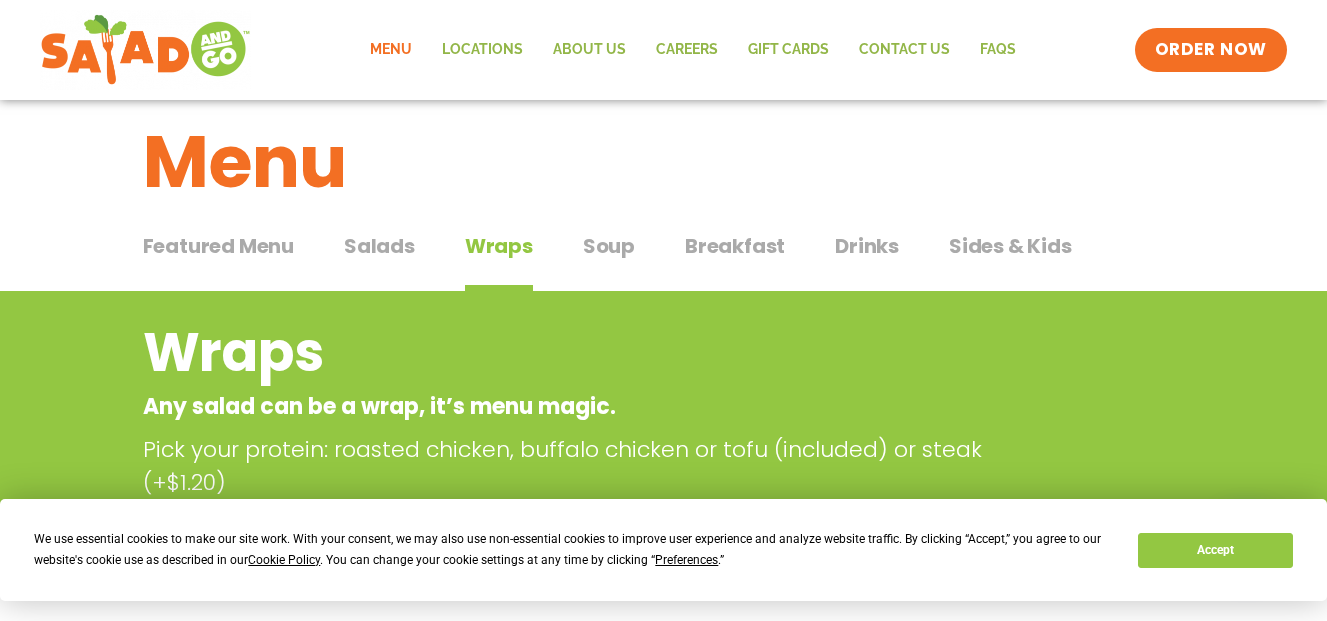 type 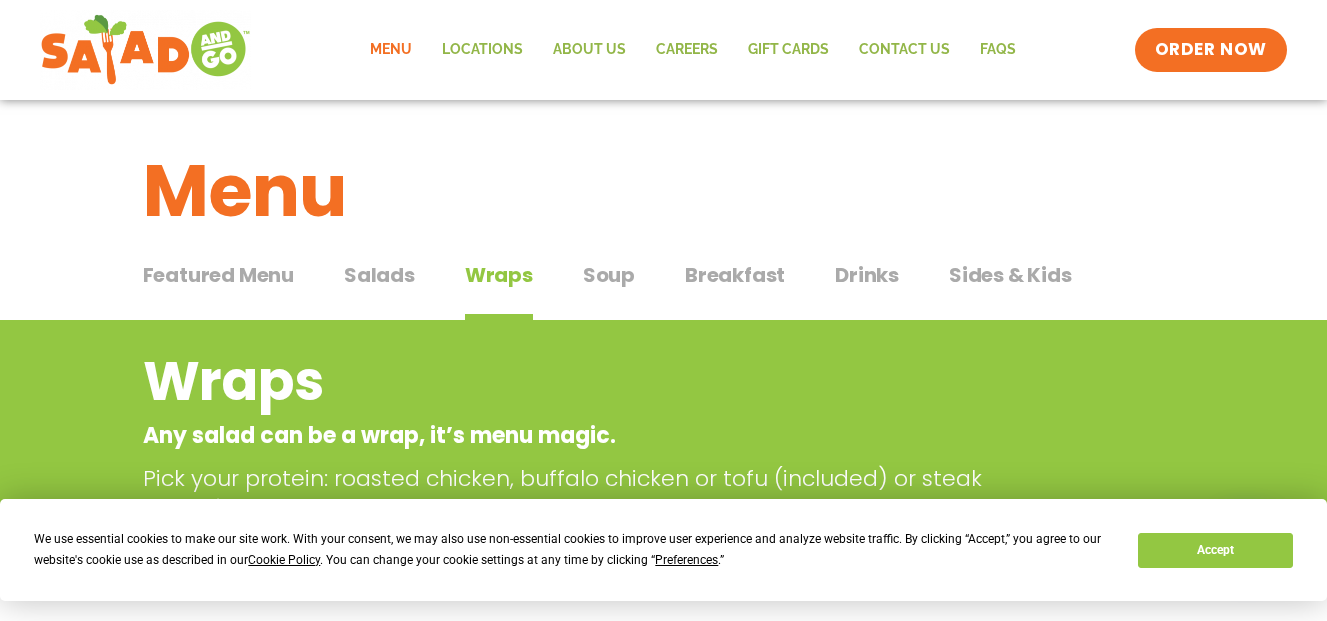 scroll, scrollTop: 0, scrollLeft: 0, axis: both 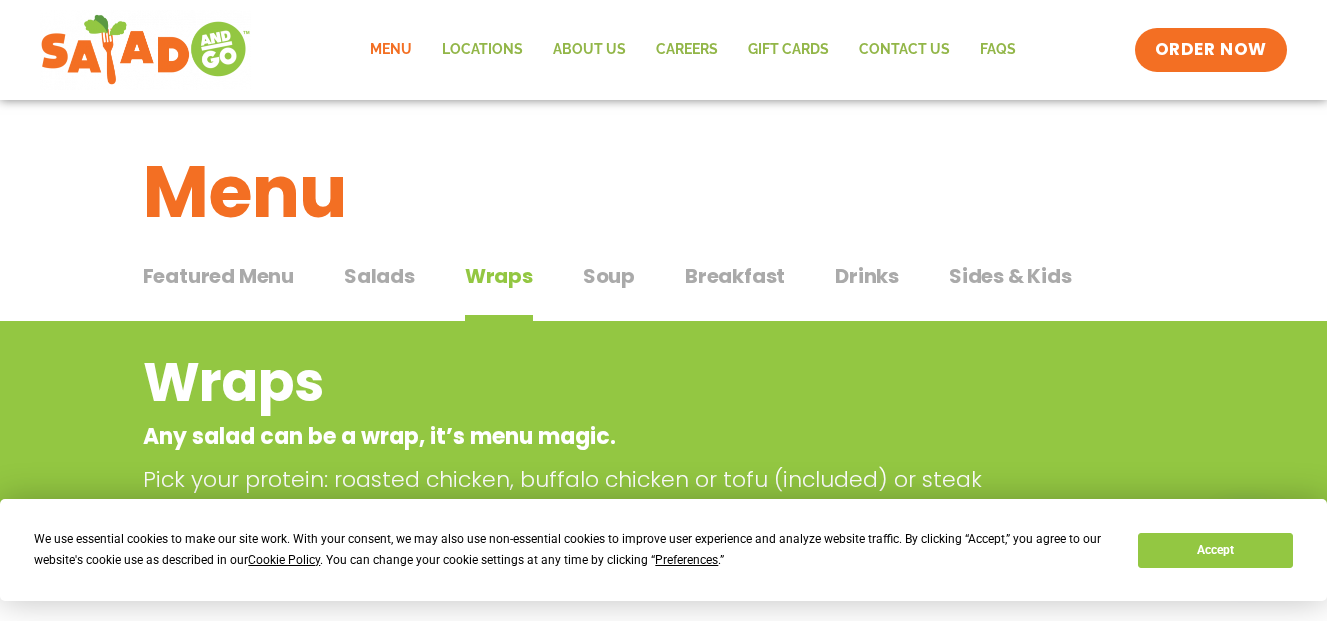 drag, startPoint x: 714, startPoint y: 291, endPoint x: 607, endPoint y: 279, distance: 107.67079 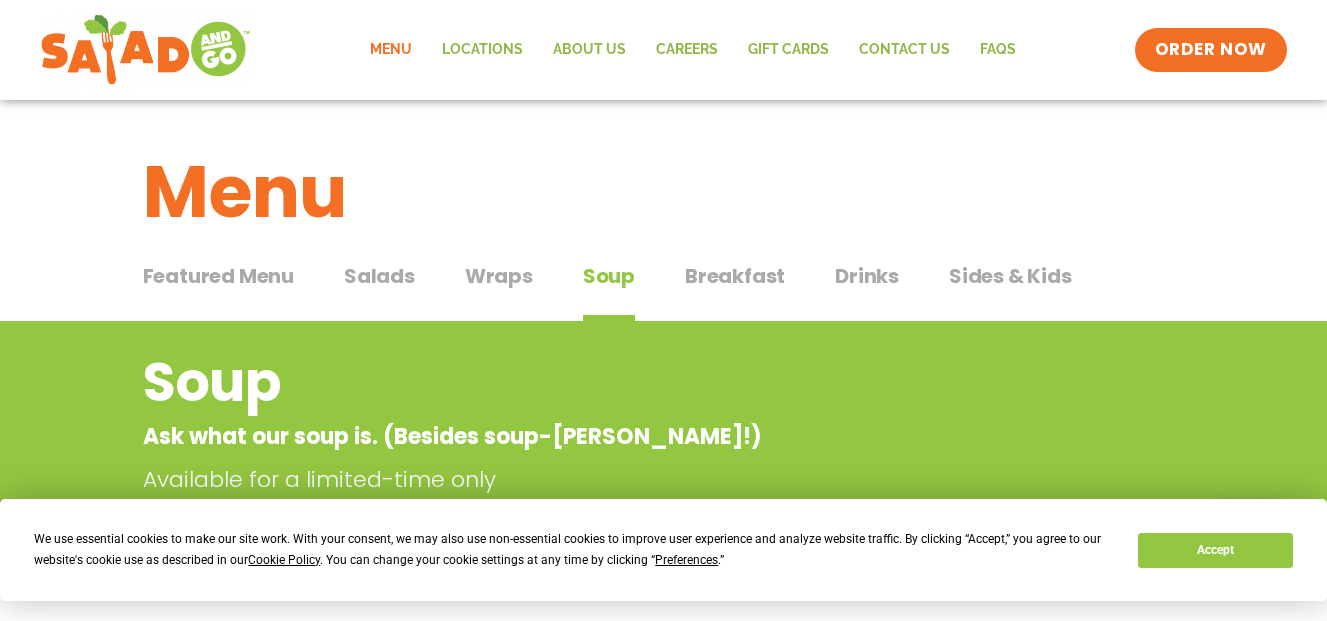type 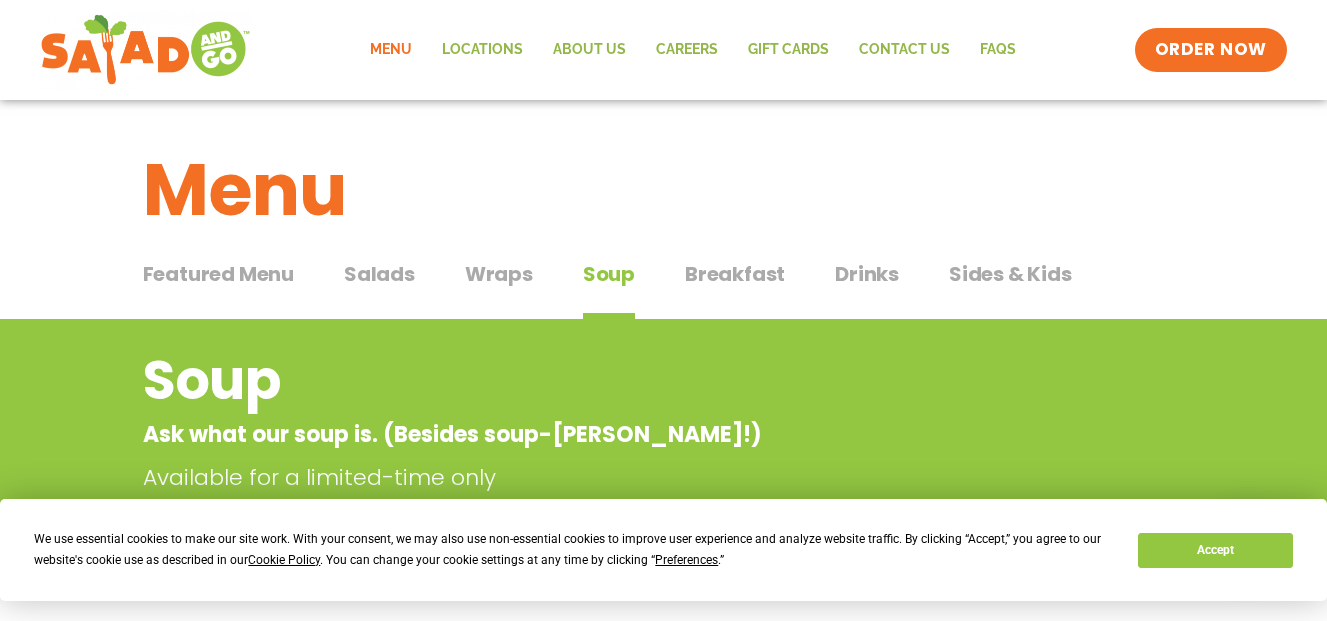 scroll, scrollTop: 0, scrollLeft: 0, axis: both 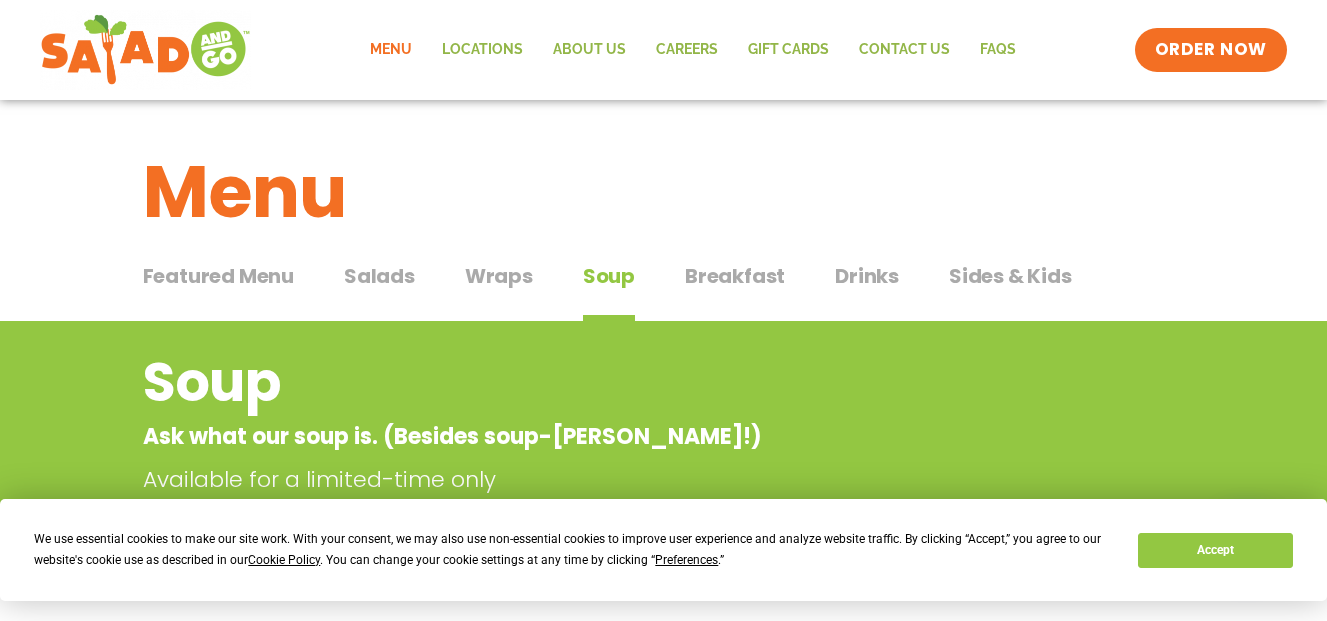 click on "Breakfast" at bounding box center [735, 276] 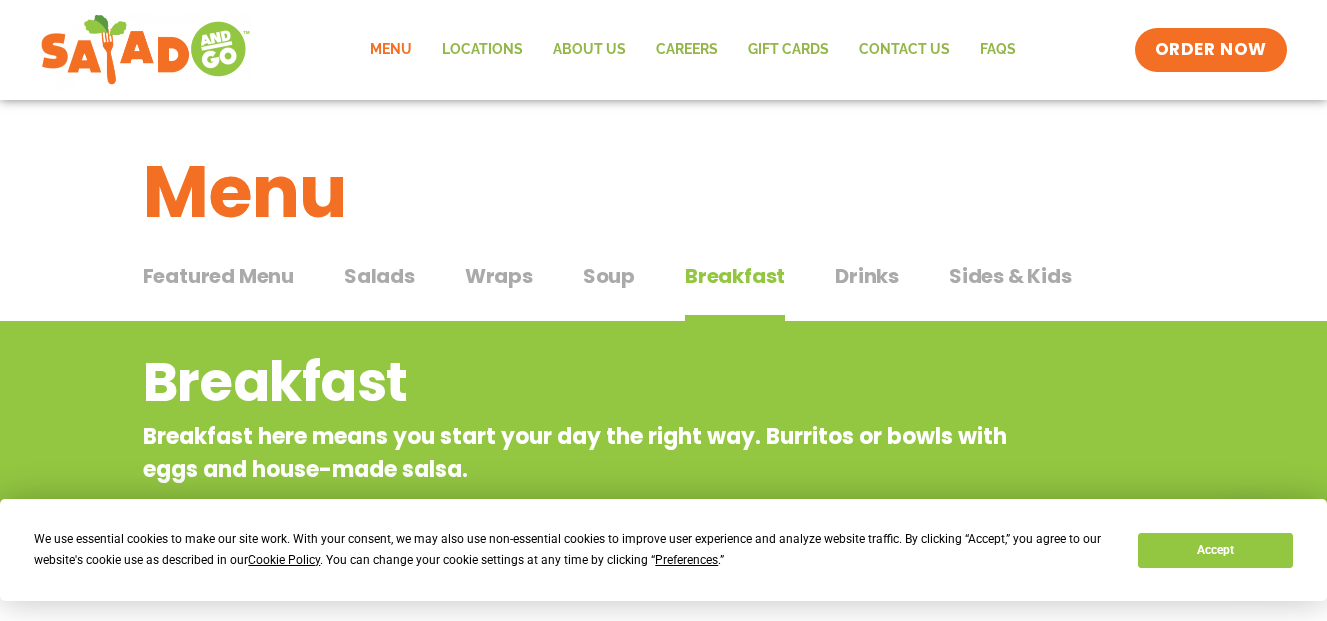 type 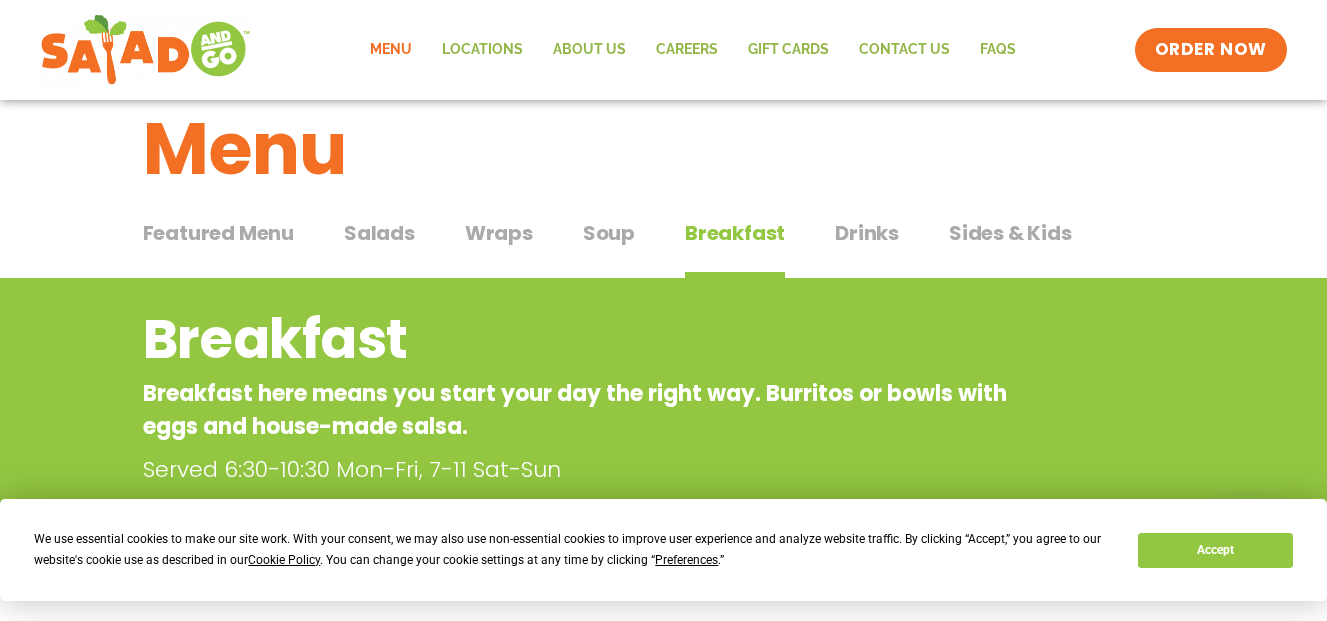 scroll, scrollTop: 0, scrollLeft: 0, axis: both 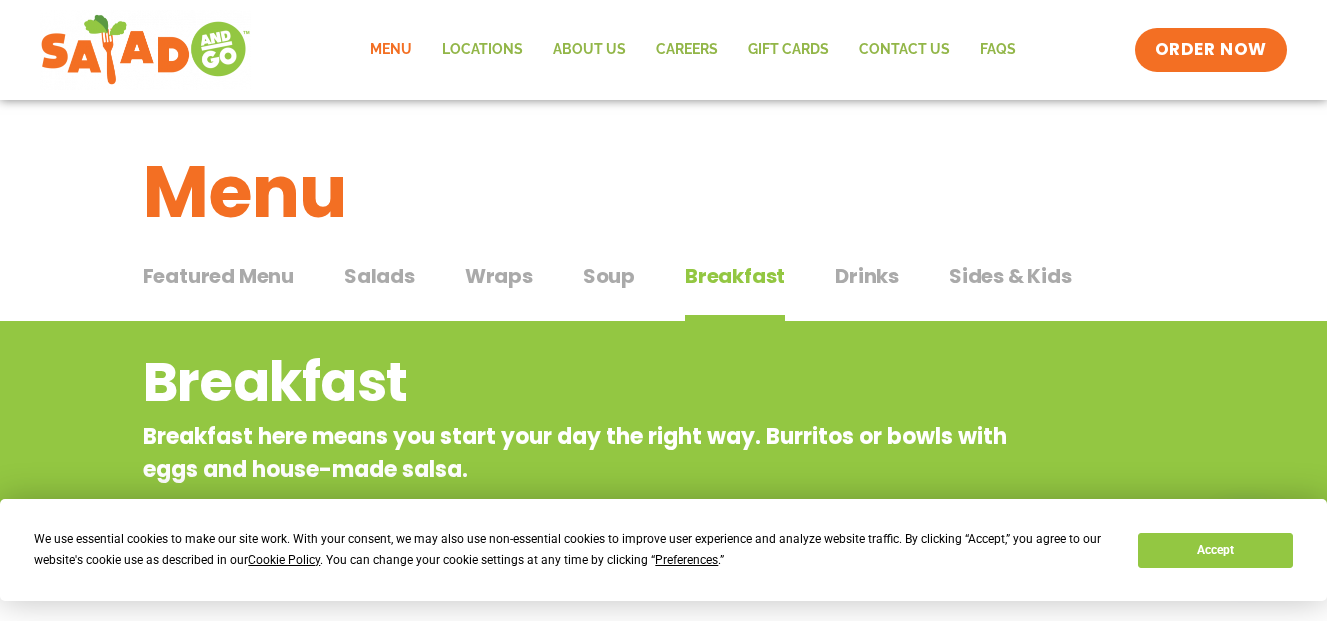 click on "Sides & Kids" at bounding box center [1010, 276] 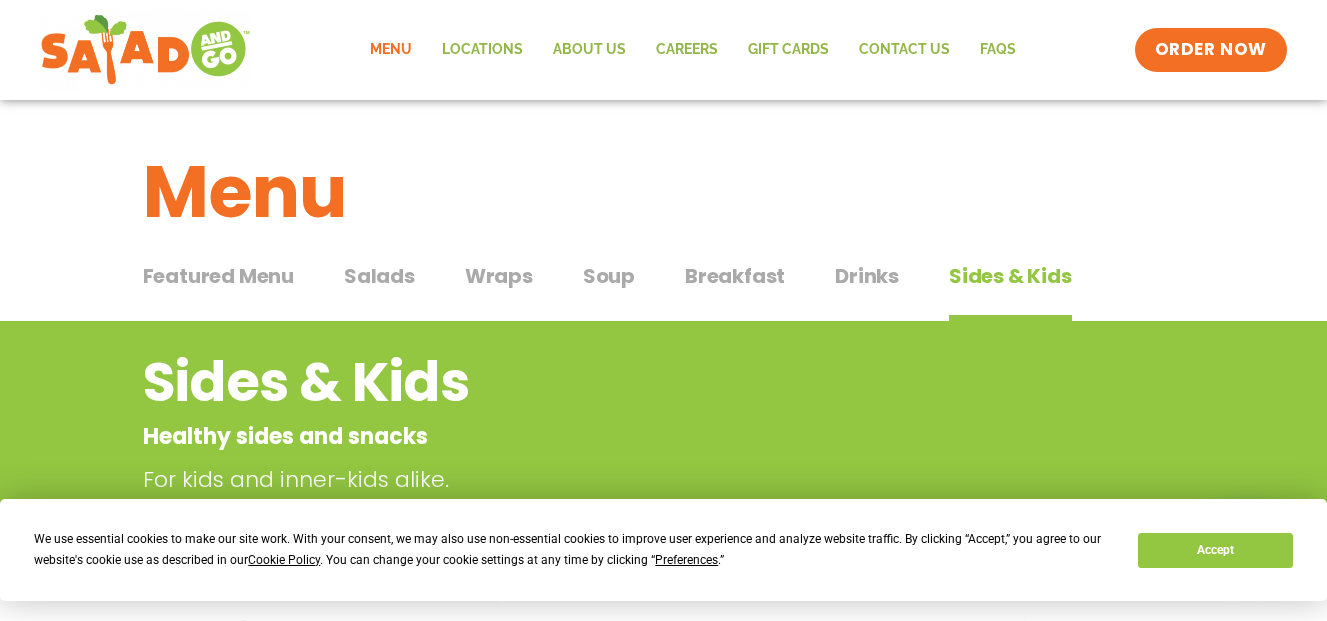 type 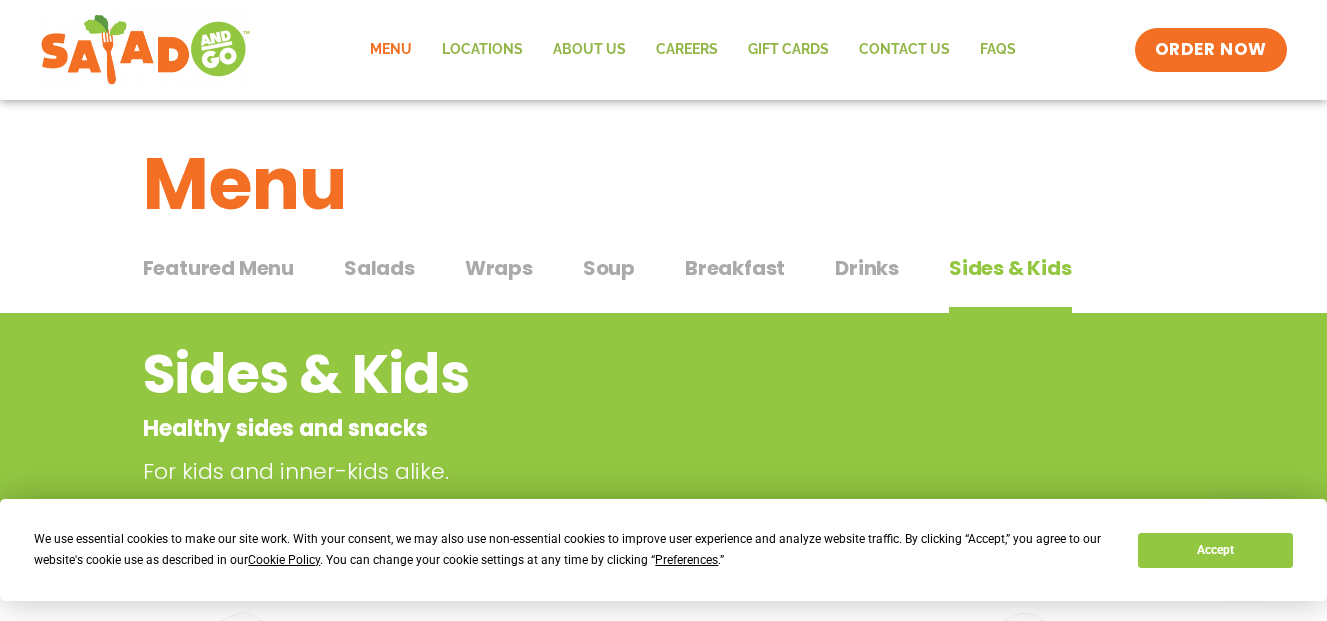 scroll, scrollTop: 0, scrollLeft: 0, axis: both 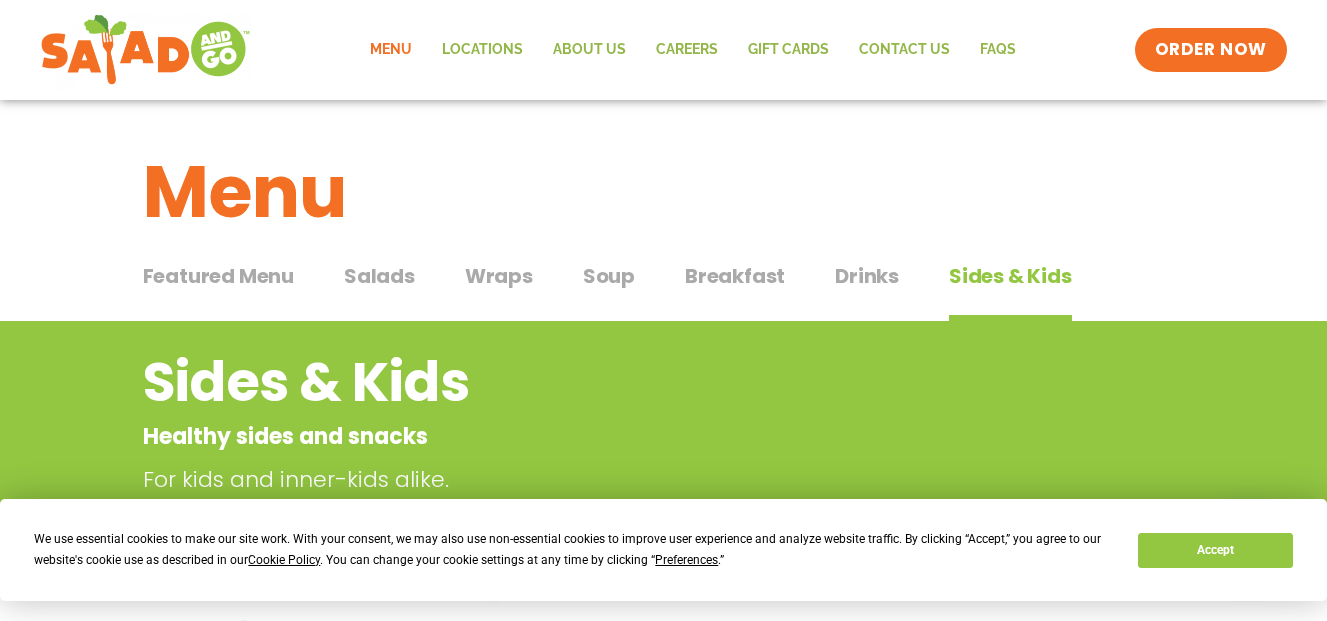 click on "Salads" at bounding box center [379, 276] 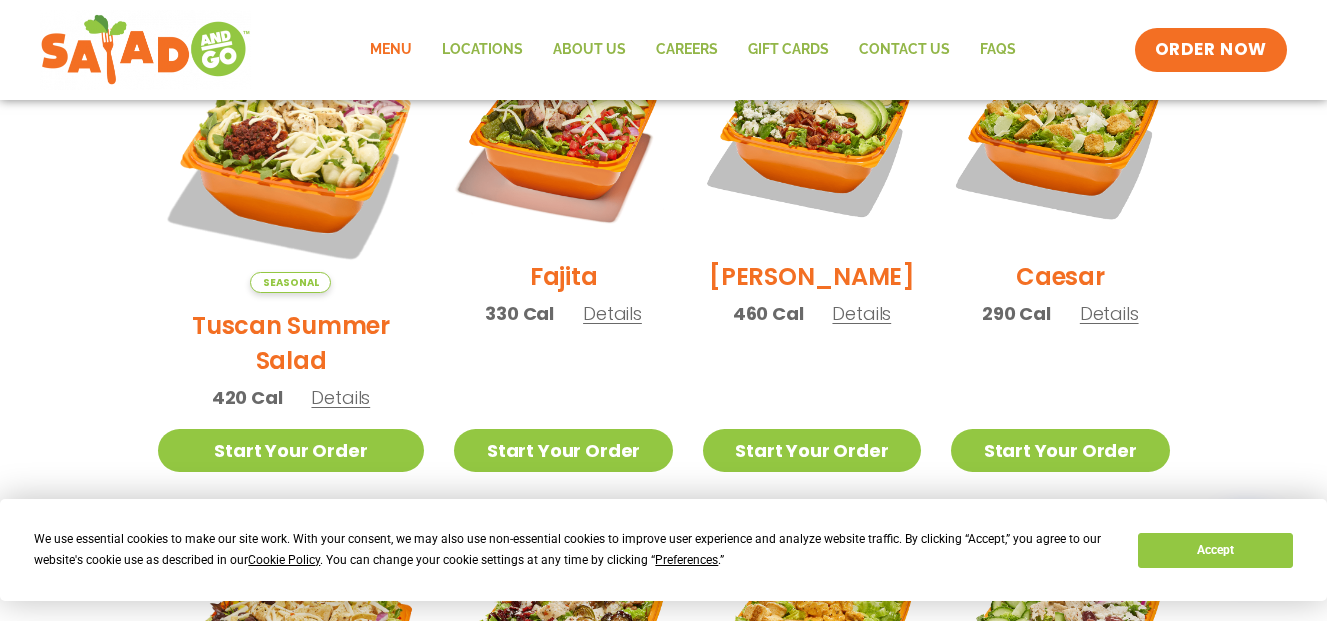 scroll, scrollTop: 640, scrollLeft: 0, axis: vertical 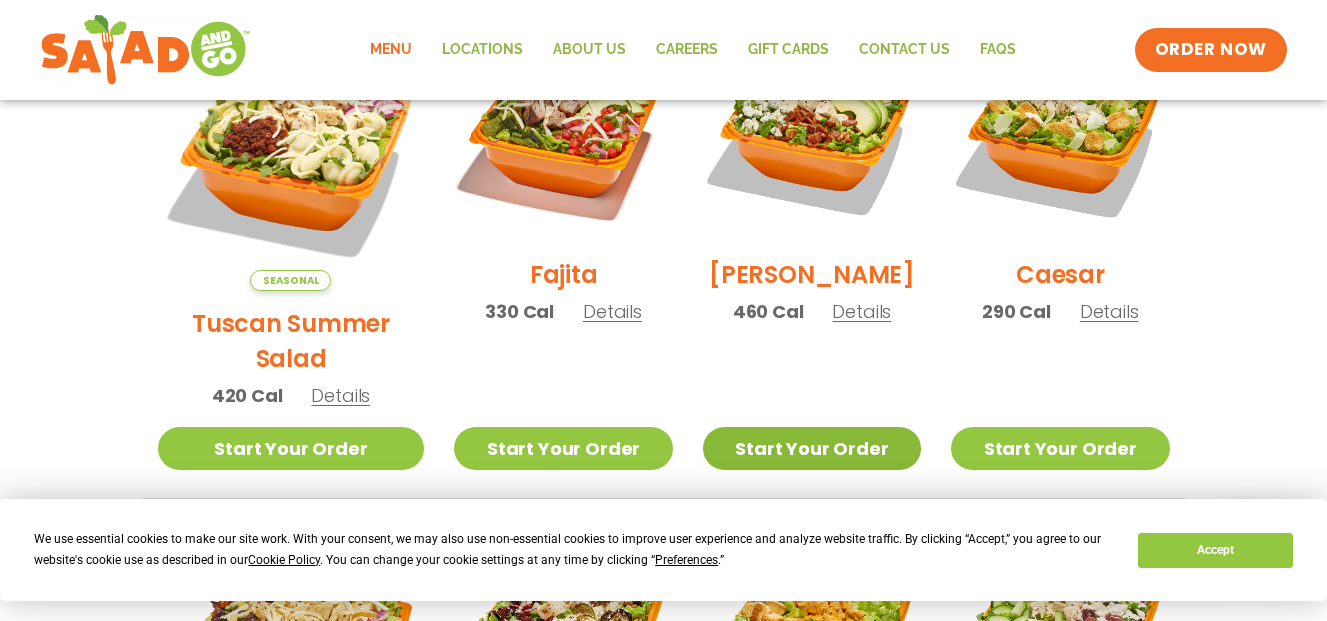 click on "Start Your Order" at bounding box center [812, 448] 